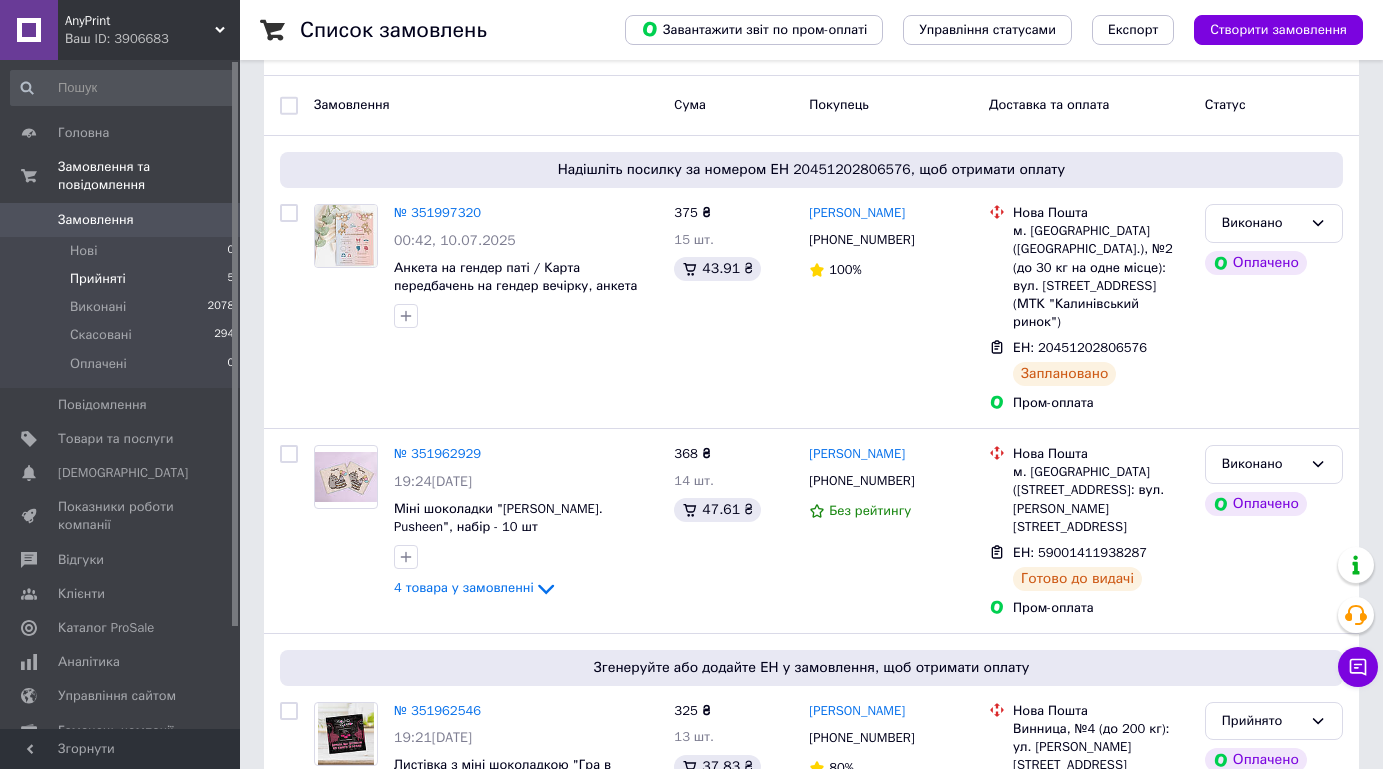 scroll, scrollTop: 200, scrollLeft: 0, axis: vertical 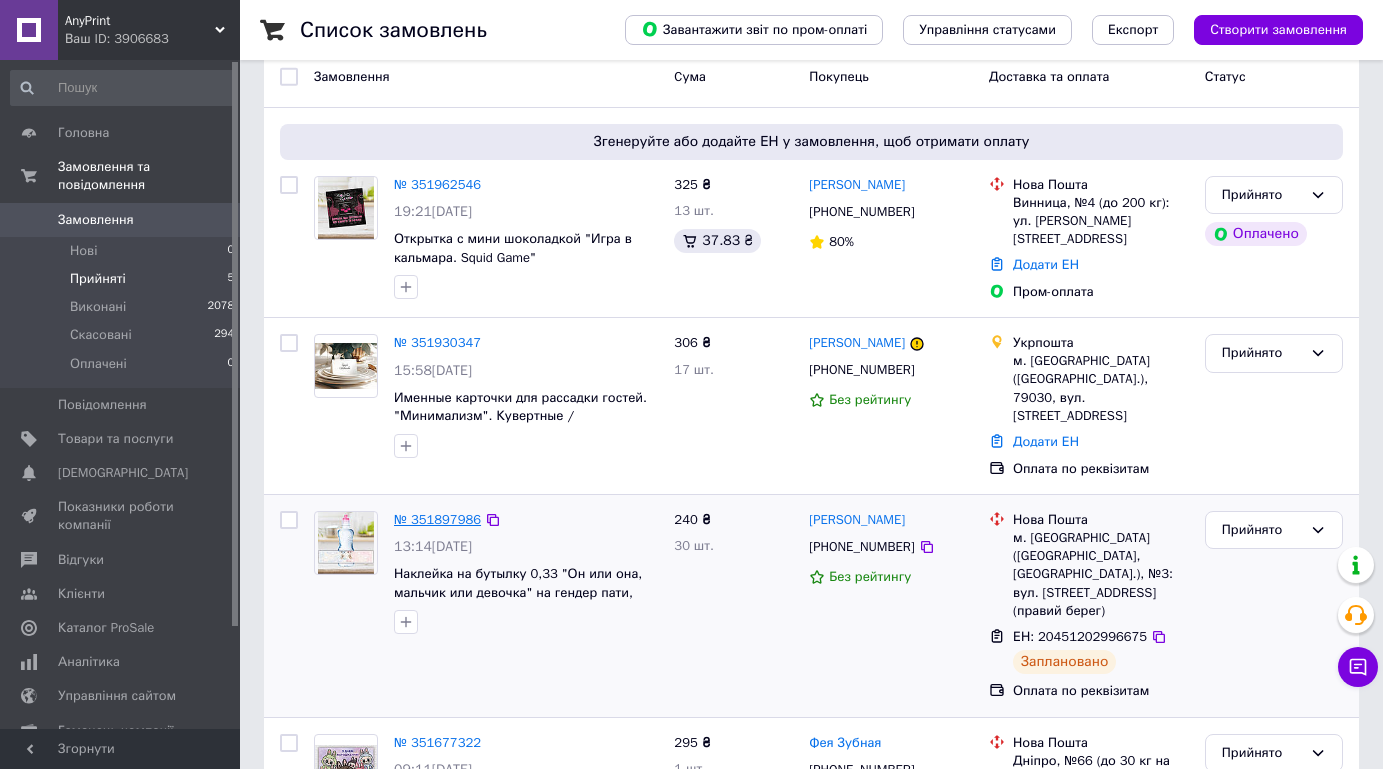 click on "№ 351897986" at bounding box center [437, 519] 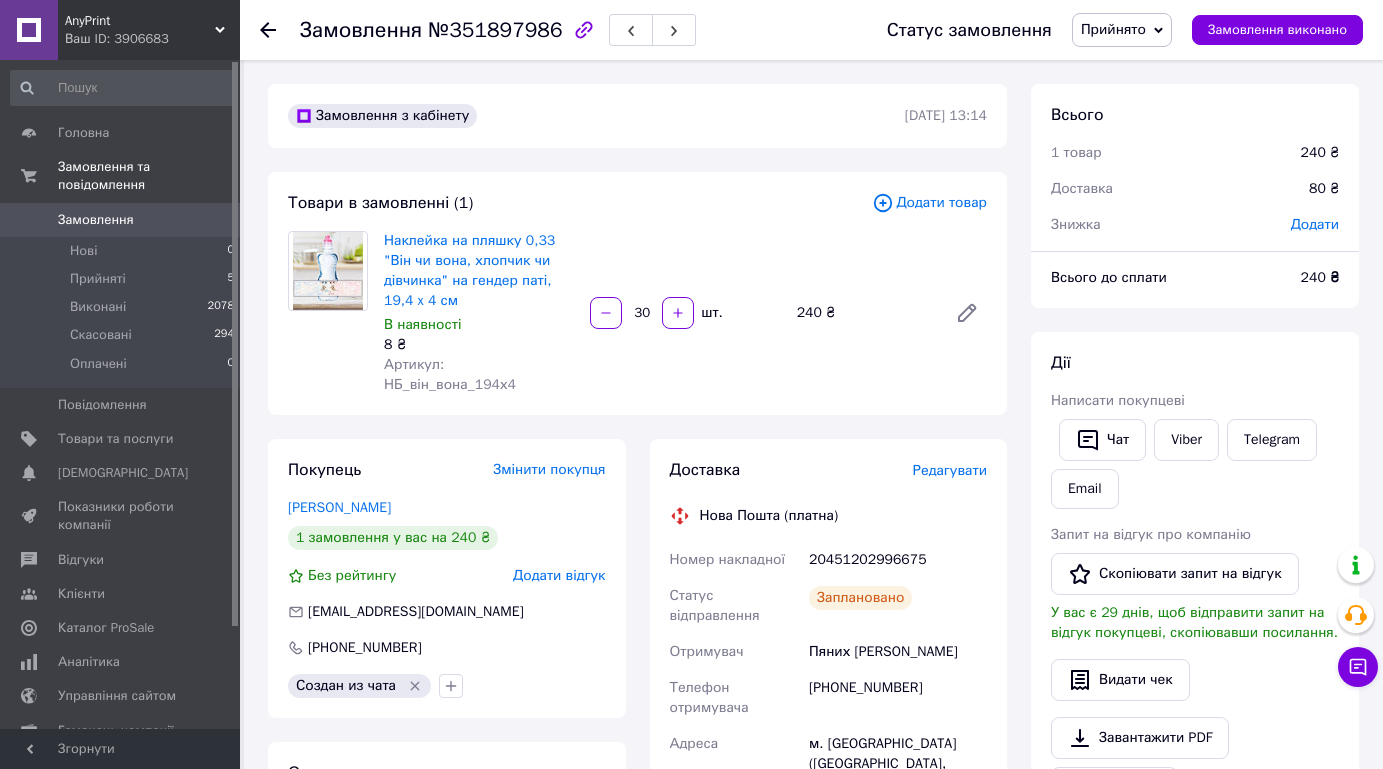 click on "Прийнято" at bounding box center (1122, 30) 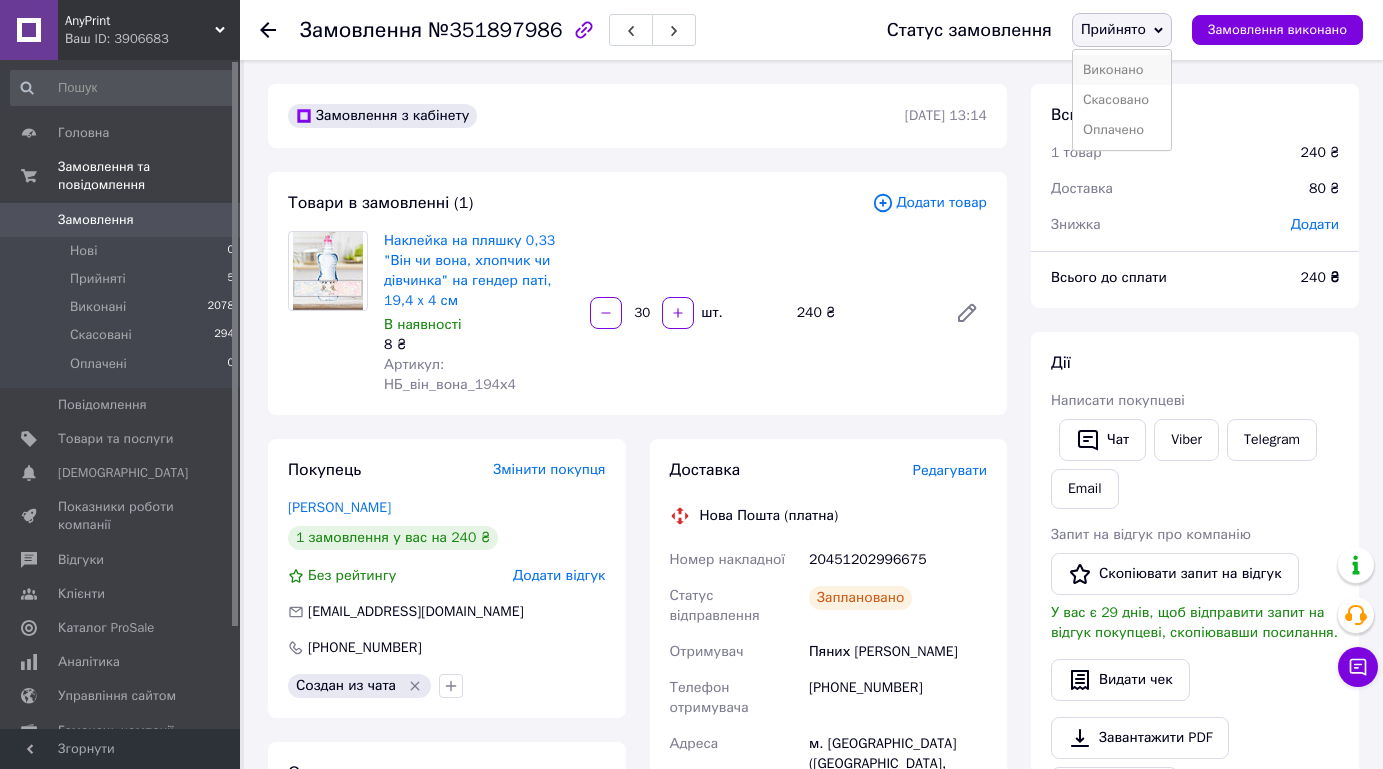 click on "Виконано" at bounding box center (1122, 70) 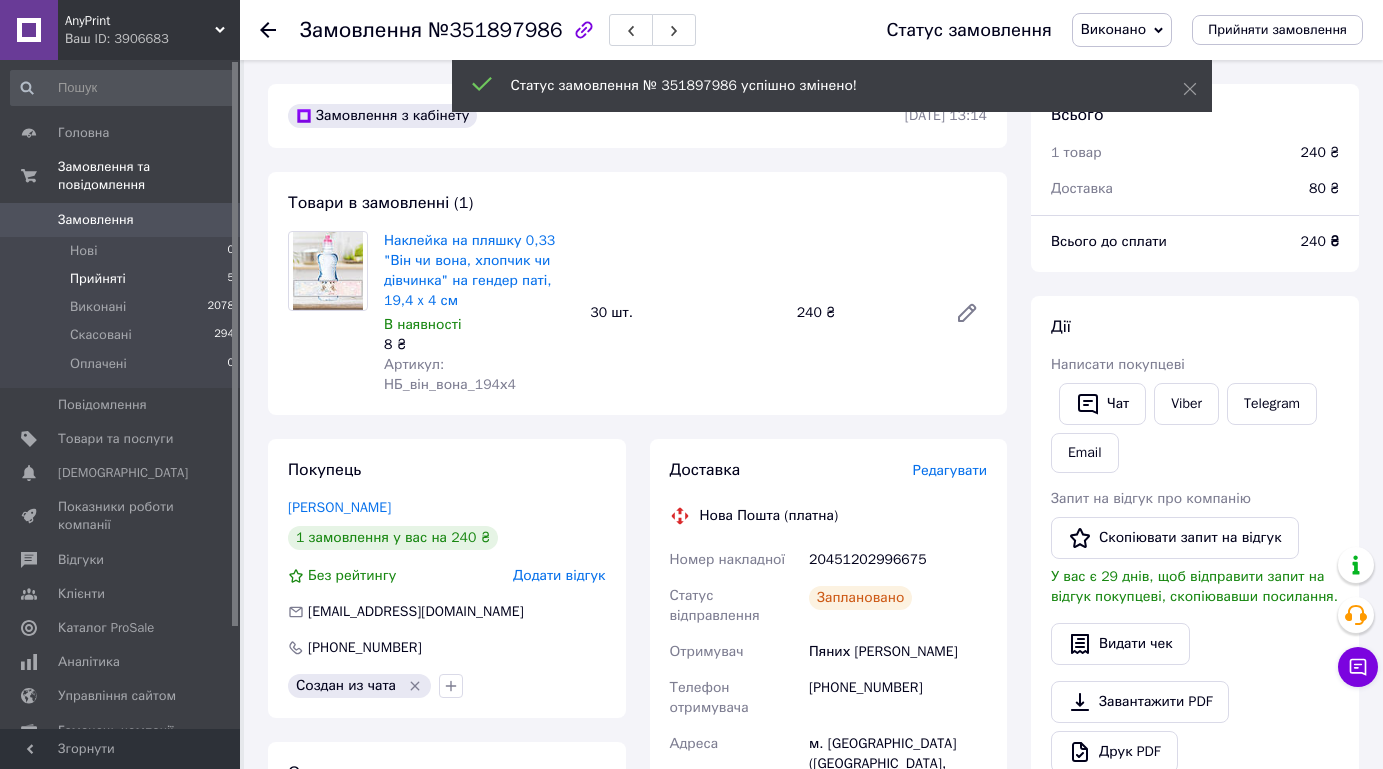 click on "Прийняті 5" at bounding box center [123, 279] 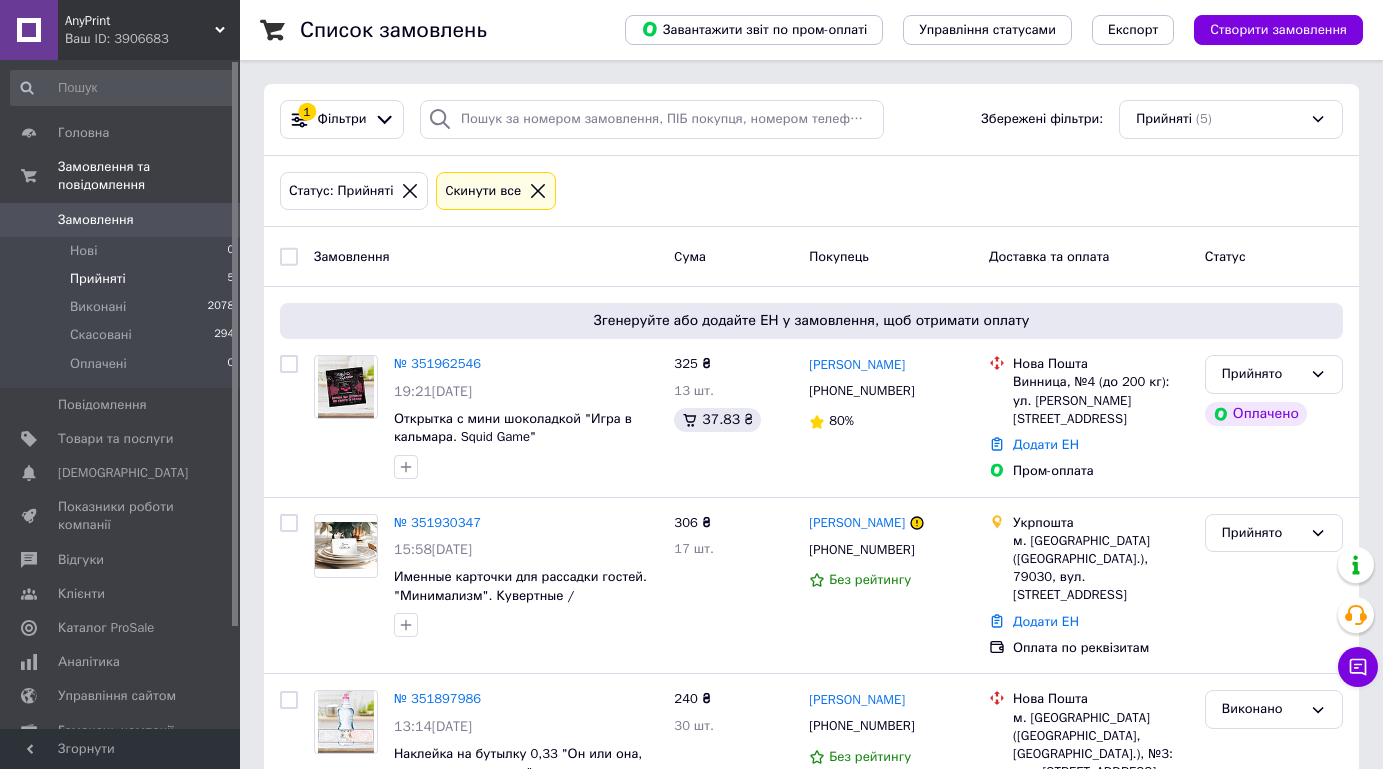 scroll, scrollTop: 378, scrollLeft: 0, axis: vertical 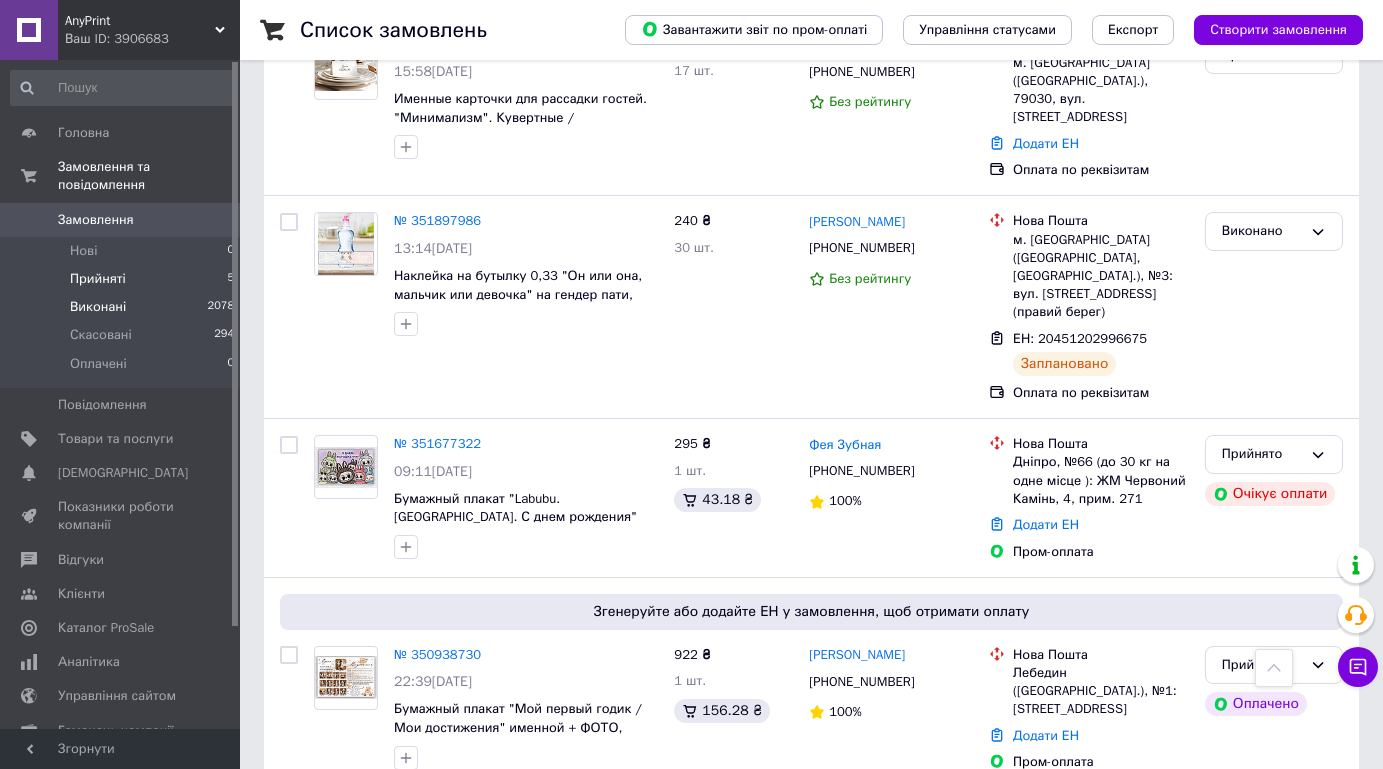 click on "Виконані" at bounding box center (98, 307) 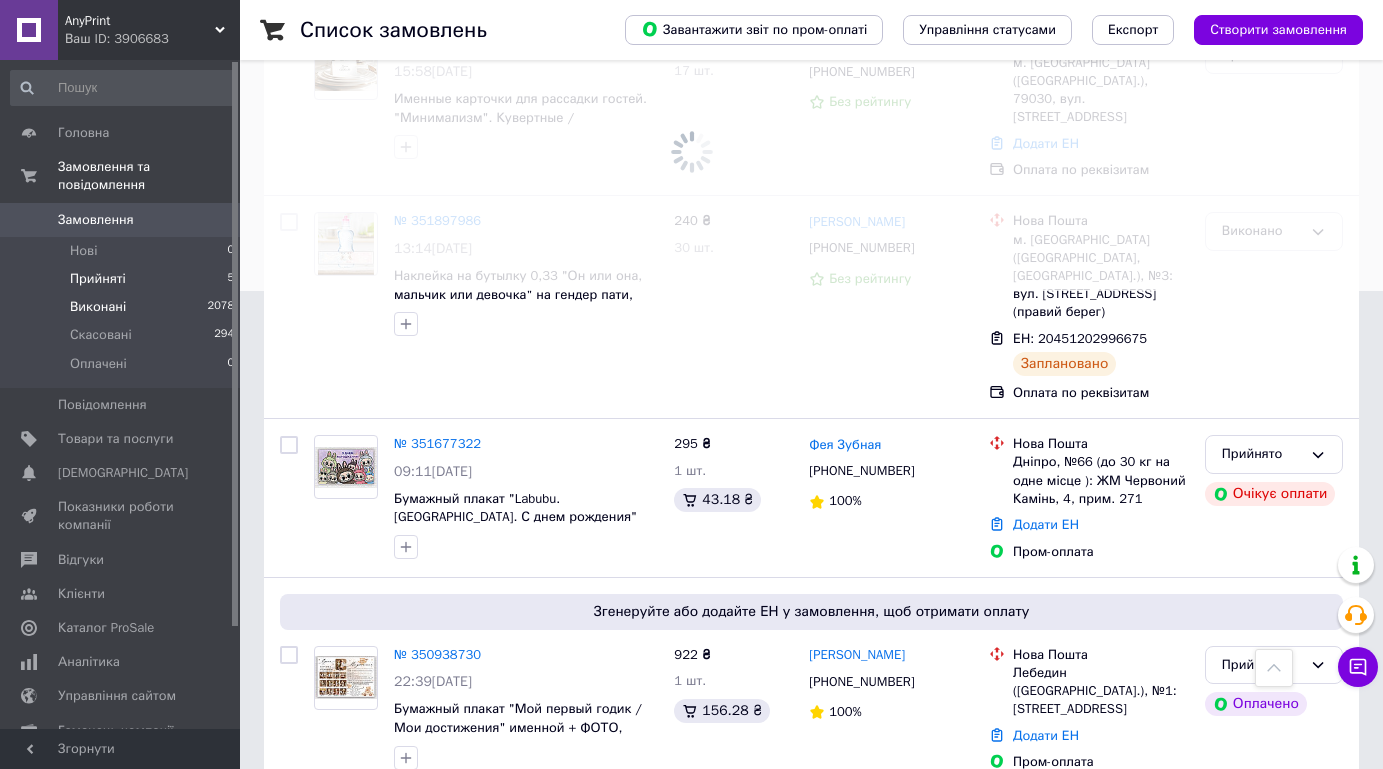 click on "Прийняті" at bounding box center (98, 279) 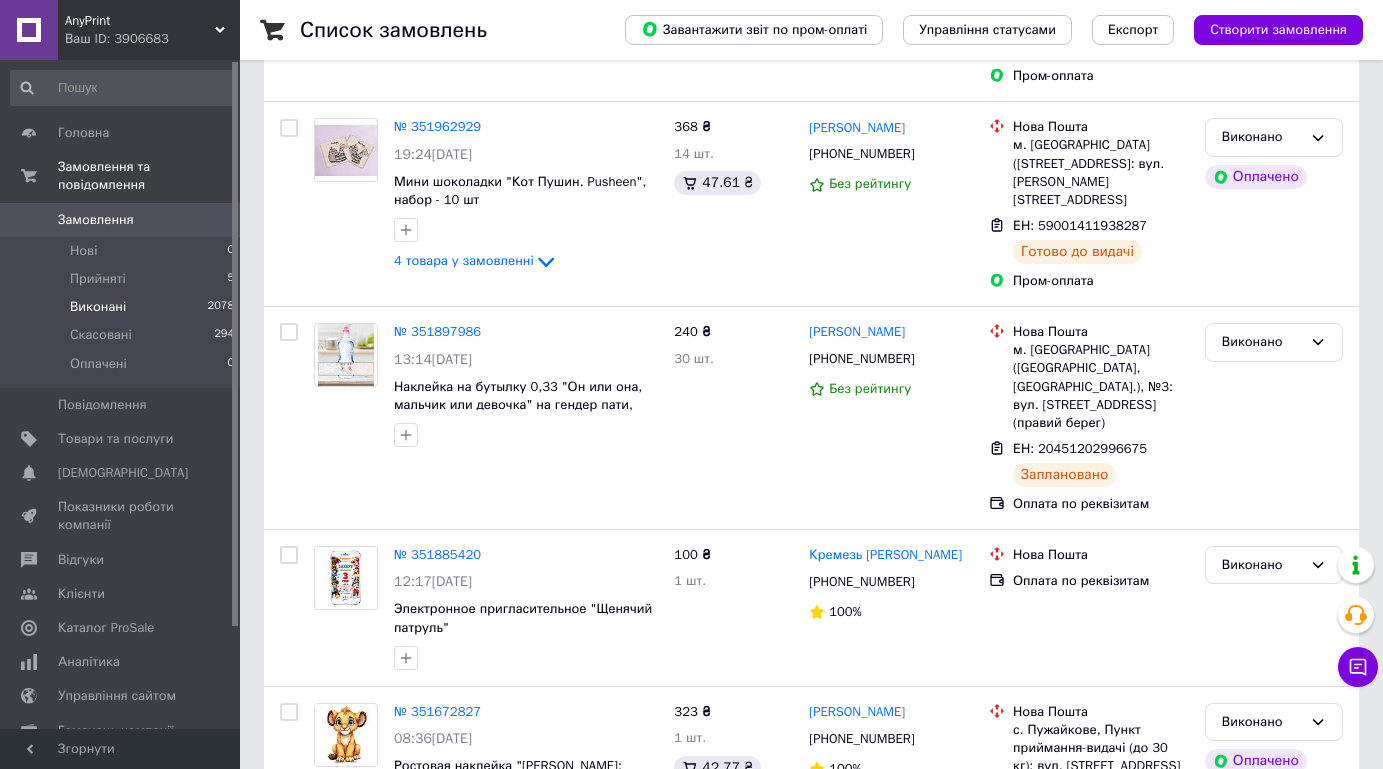 scroll, scrollTop: 0, scrollLeft: 0, axis: both 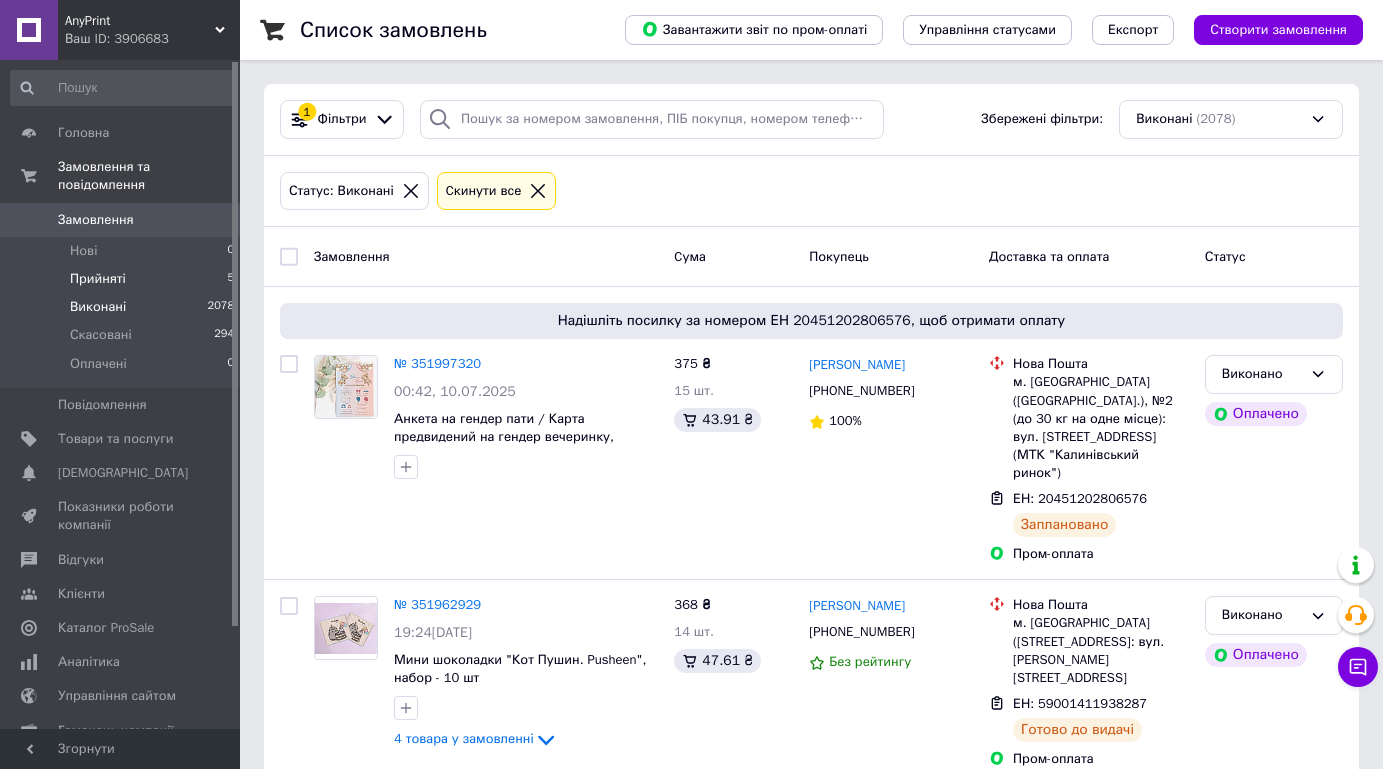 click on "Прийняті" at bounding box center [98, 279] 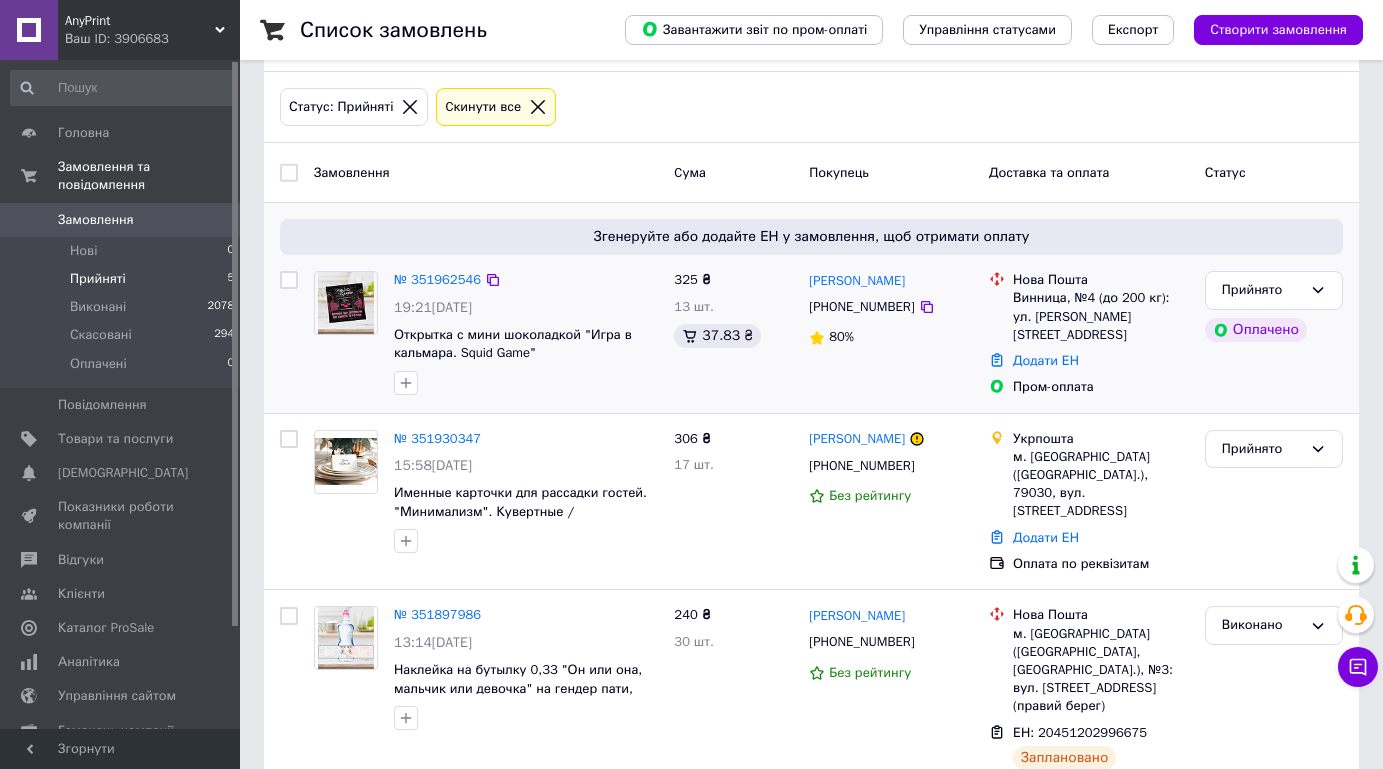 scroll, scrollTop: 200, scrollLeft: 0, axis: vertical 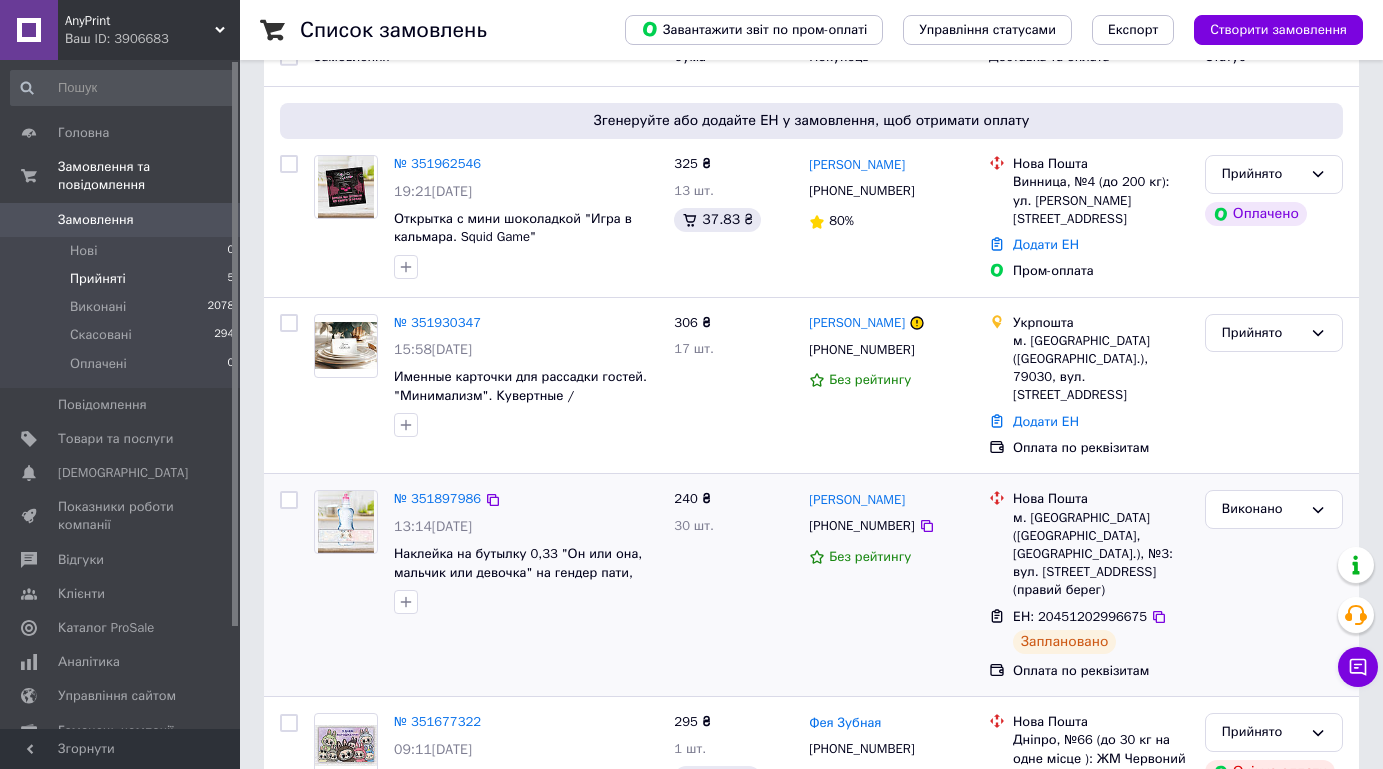 click on "Нова Пошта м. [GEOGRAPHIC_DATA] ([GEOGRAPHIC_DATA], [GEOGRAPHIC_DATA].), №3: вул. [PERSON_NAME][STREET_ADDRESS] (правий берег) ЕН: [CREDIT_CARD_NUMBER] Заплановано Оплата по реквізитам" at bounding box center [1089, 585] 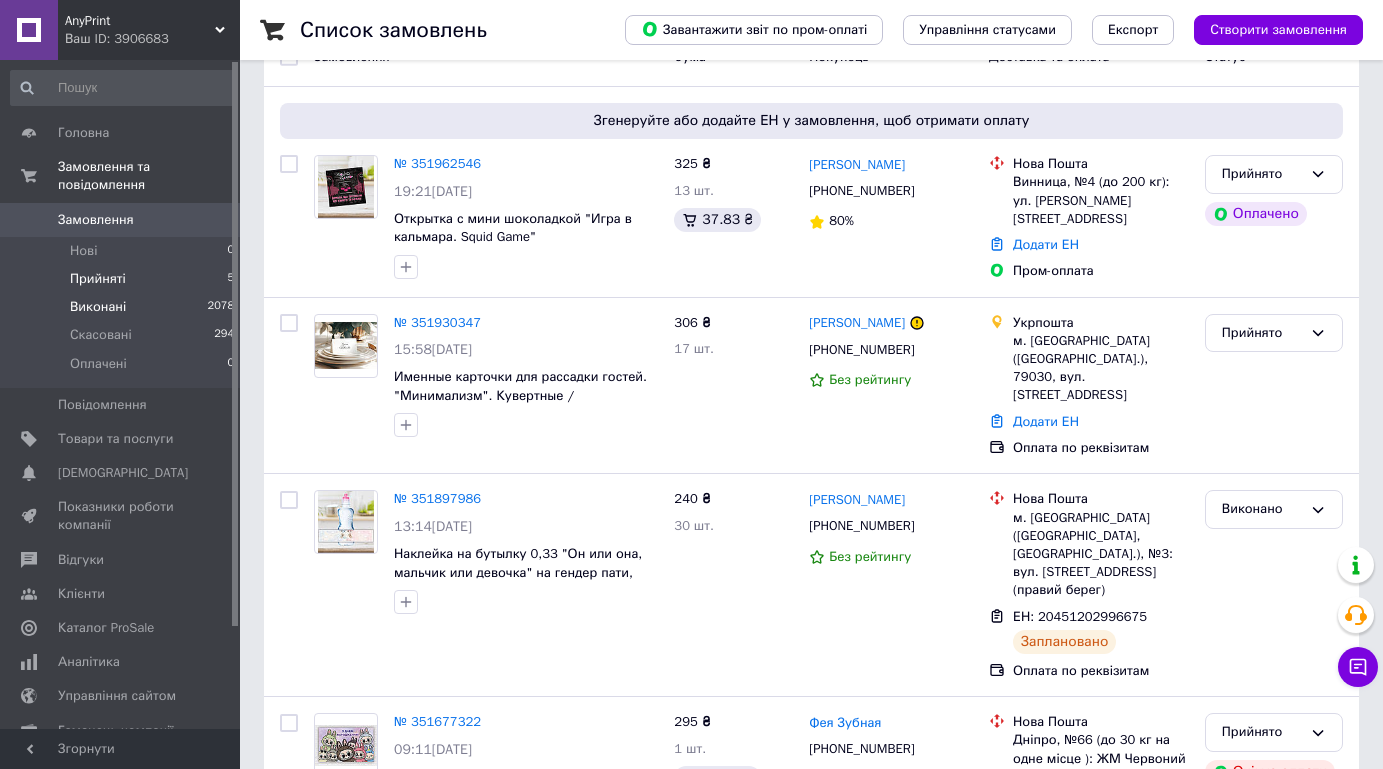 click on "Виконані 2078" at bounding box center [123, 307] 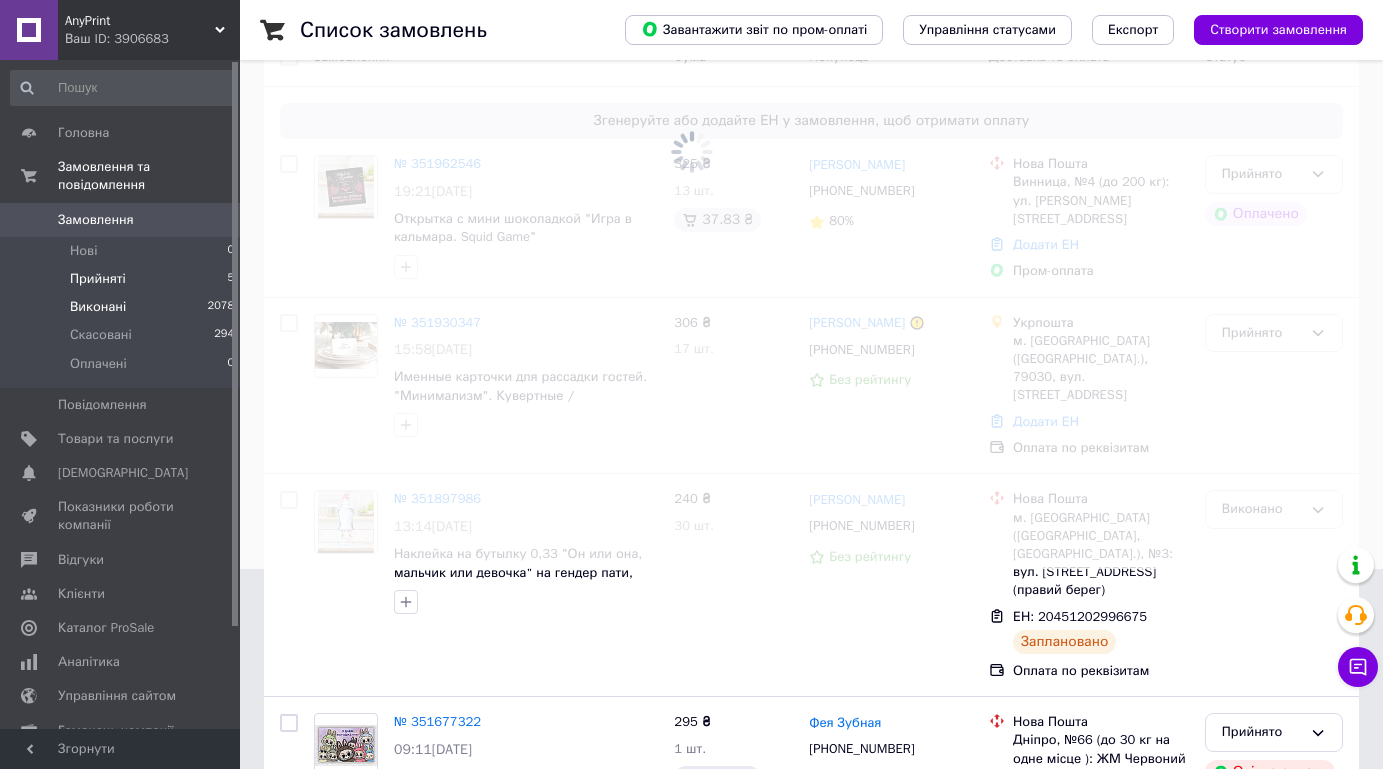 click on "Прийняті" at bounding box center (98, 279) 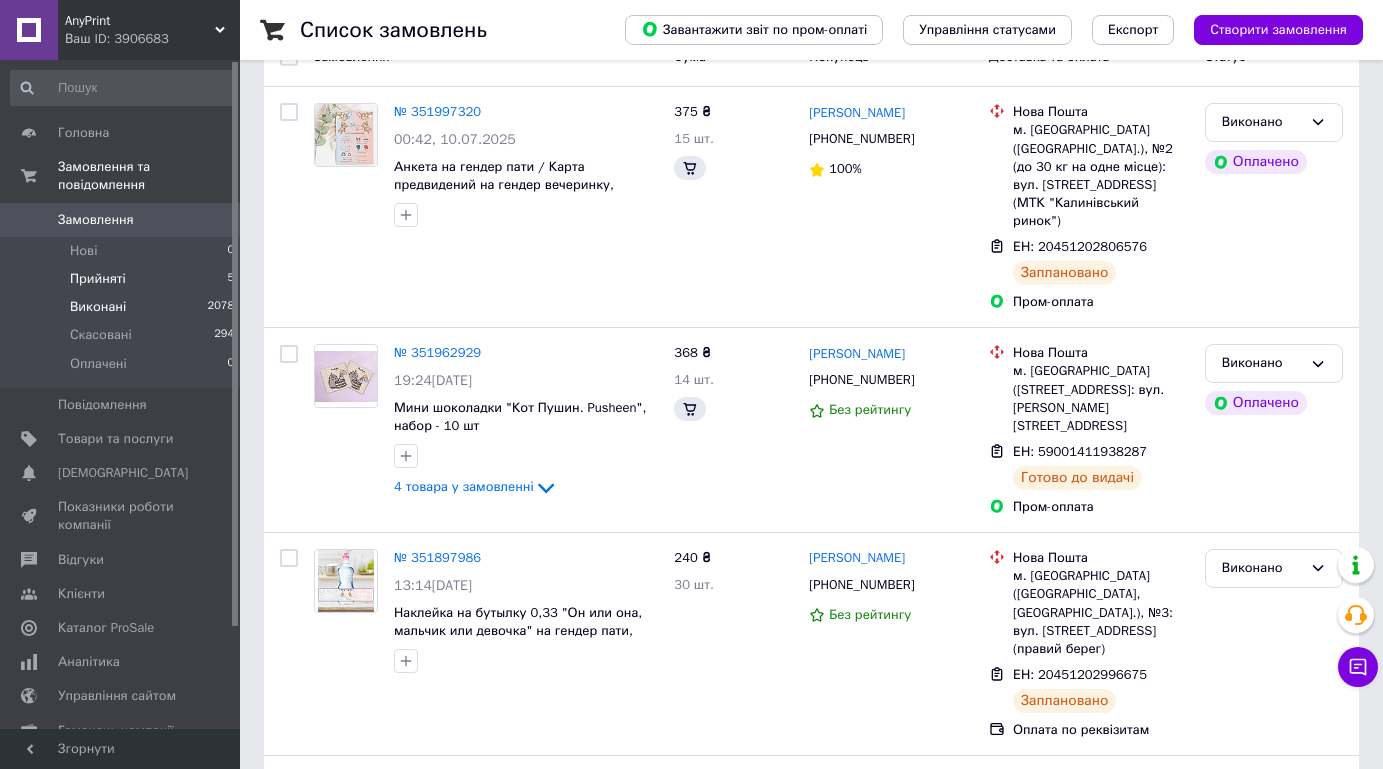 scroll, scrollTop: 0, scrollLeft: 0, axis: both 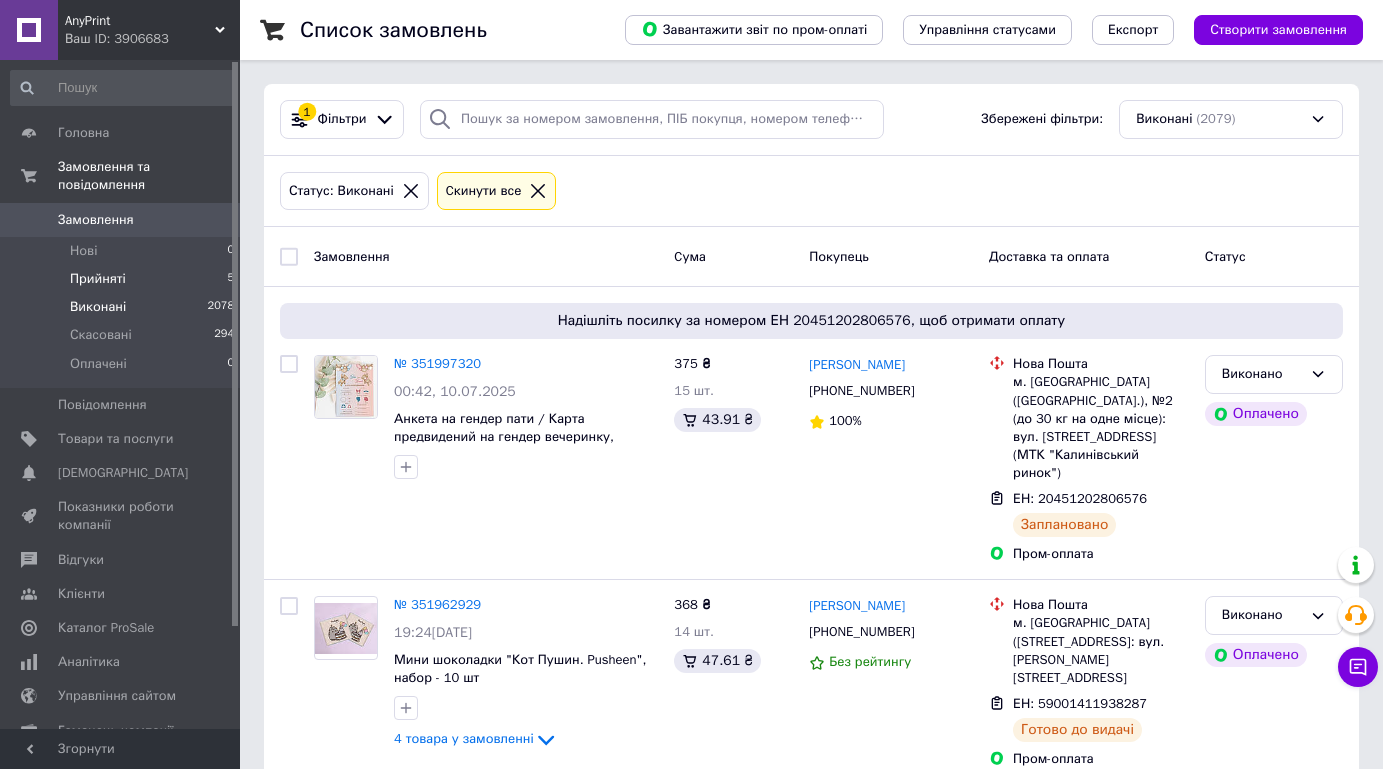 click on "Прийняті" at bounding box center (98, 279) 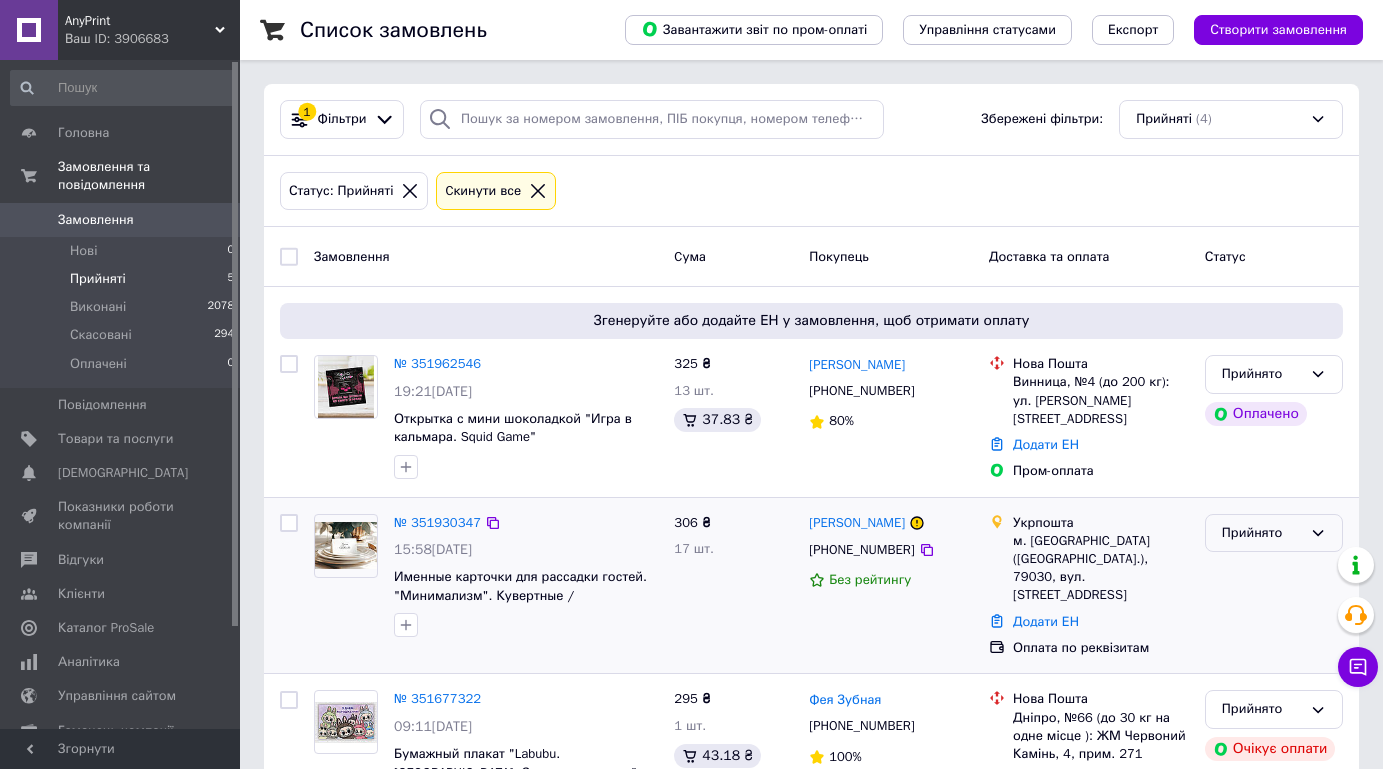 scroll, scrollTop: 100, scrollLeft: 0, axis: vertical 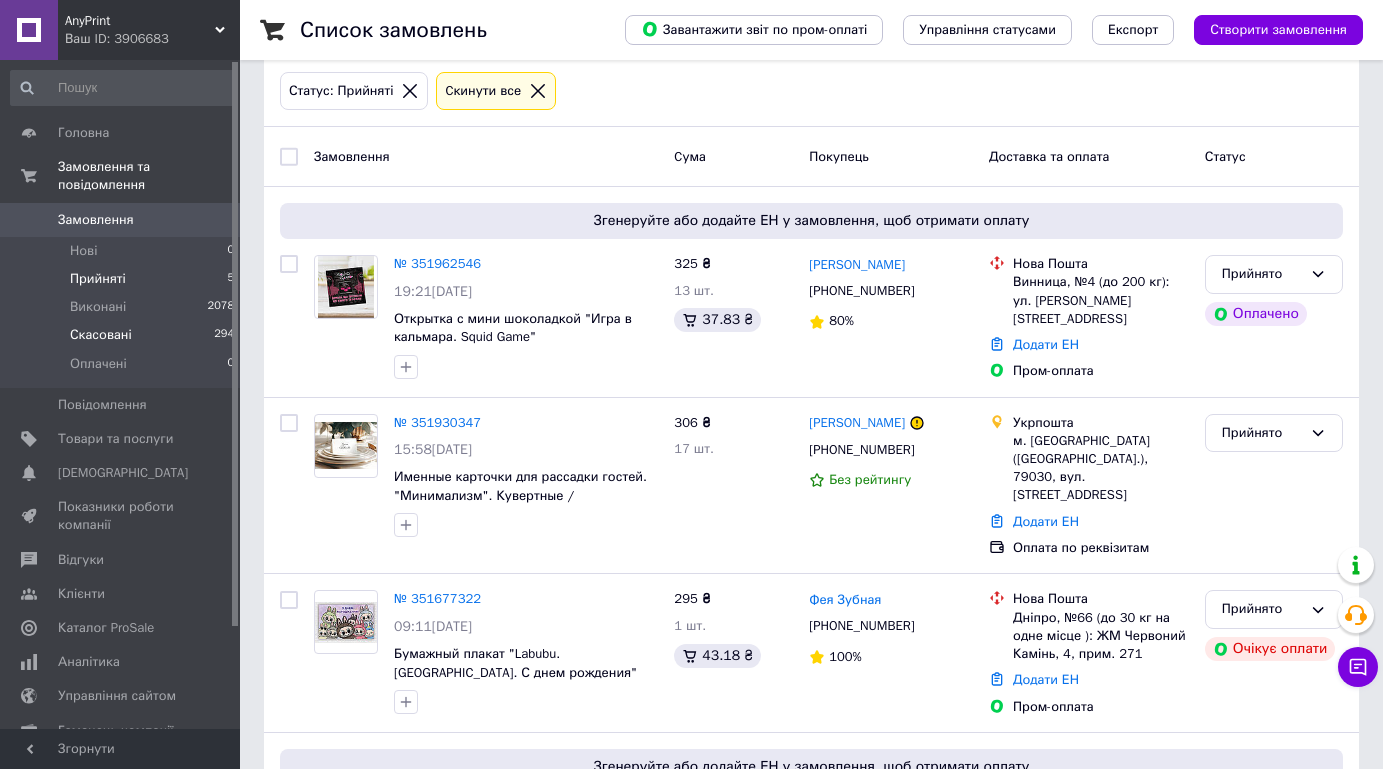 click on "Скасовані" at bounding box center [101, 335] 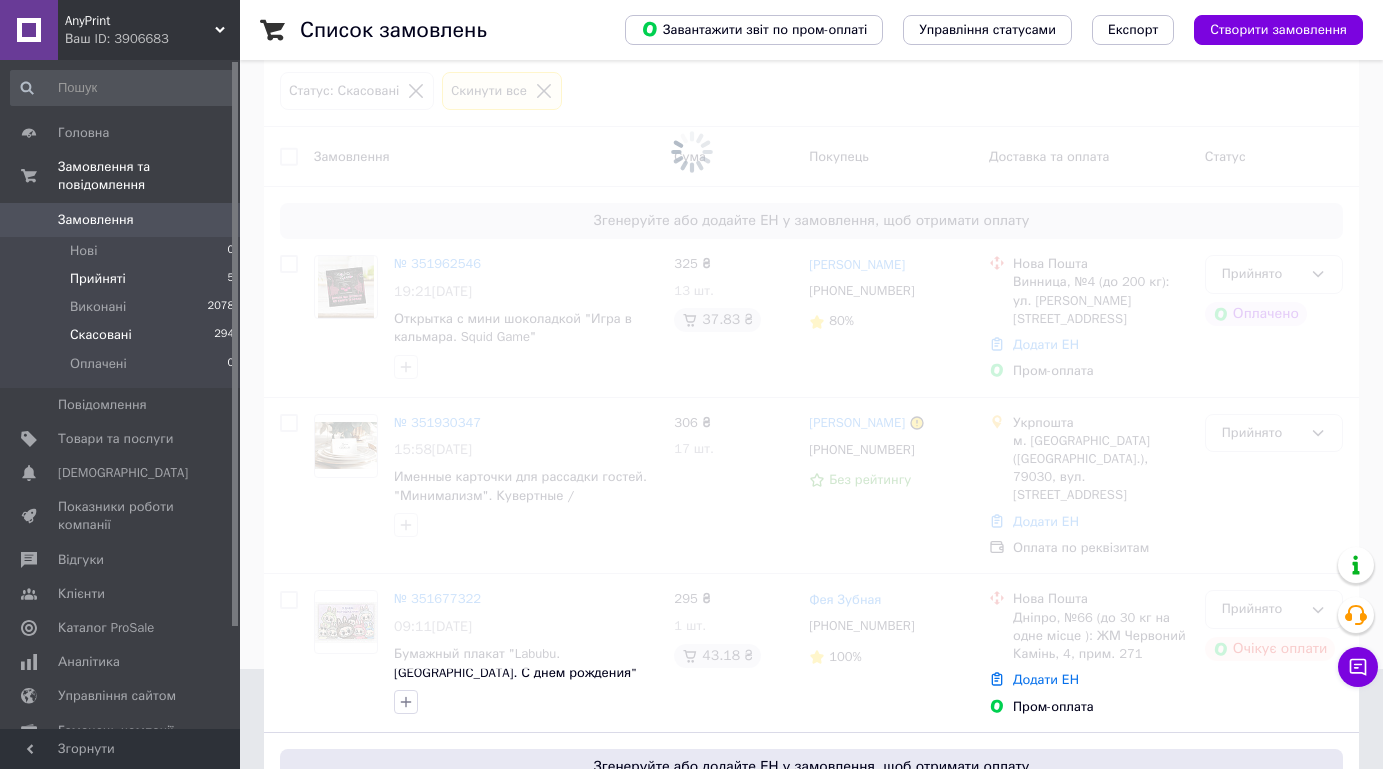 click on "Прийняті 5" at bounding box center (123, 279) 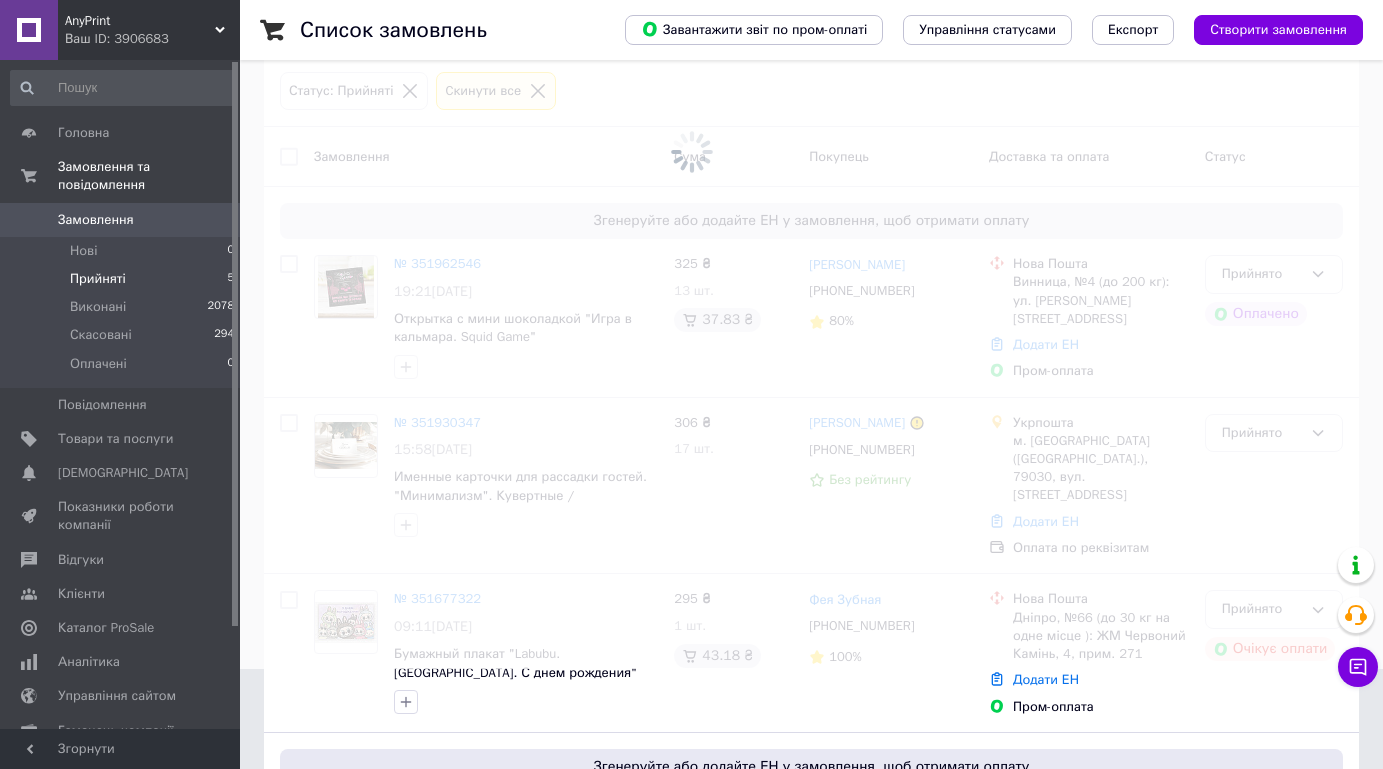 scroll, scrollTop: 0, scrollLeft: 0, axis: both 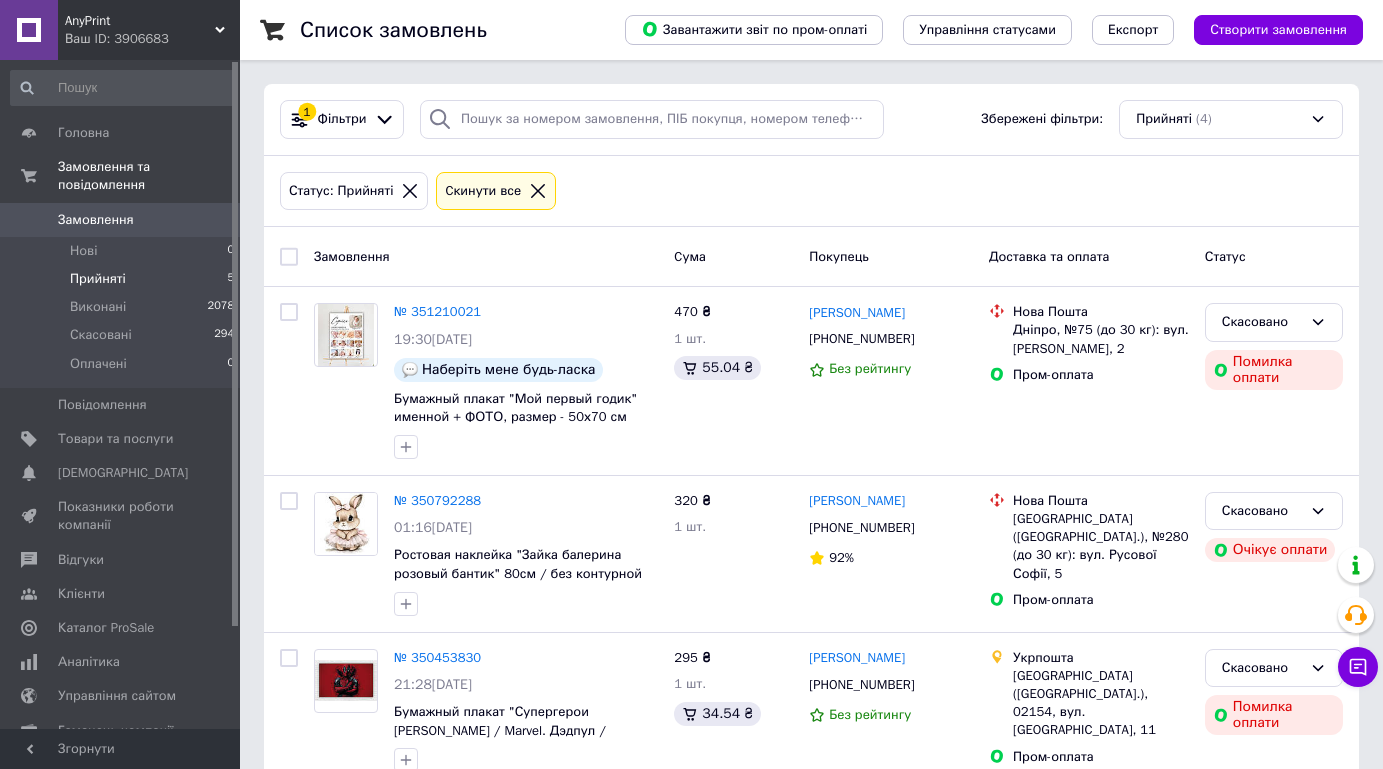 click on "Прийняті" at bounding box center (98, 279) 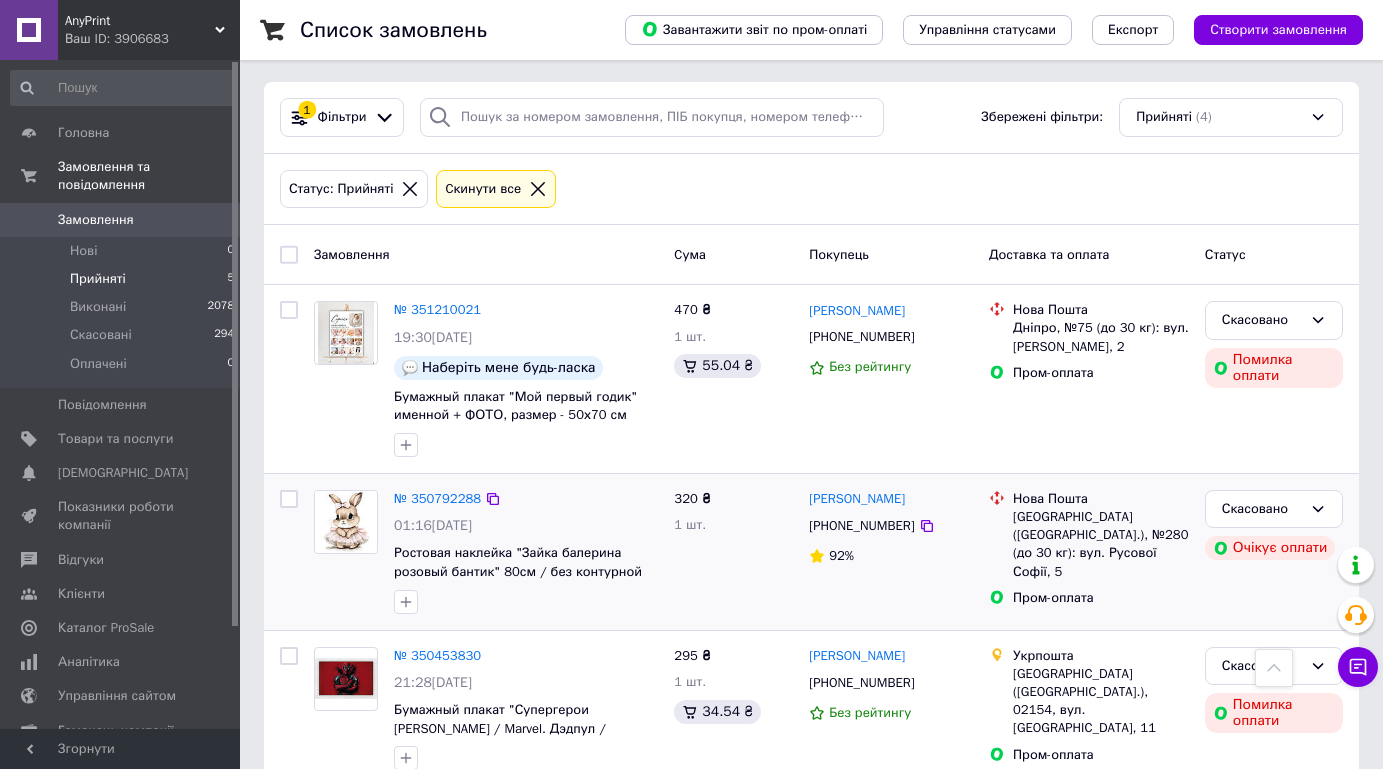 scroll, scrollTop: 0, scrollLeft: 0, axis: both 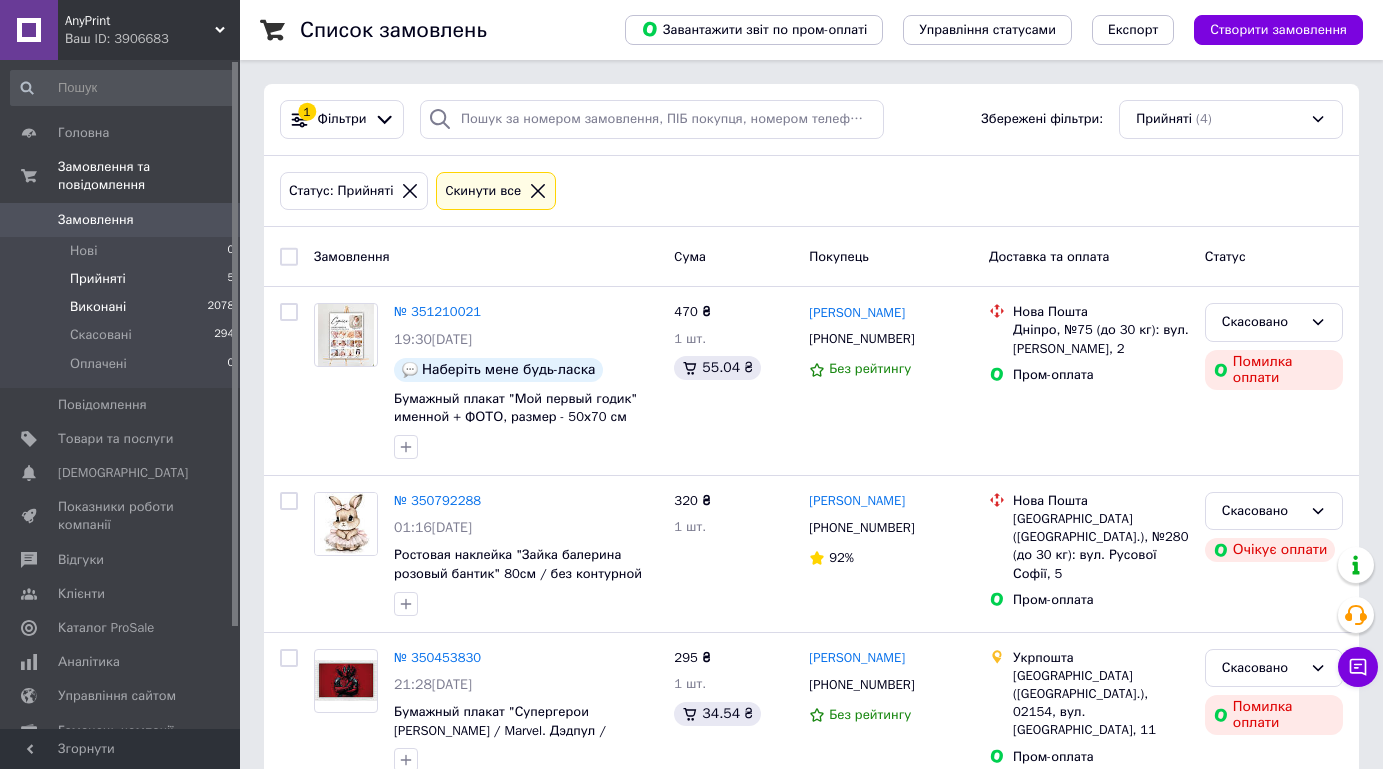 click on "Виконані" at bounding box center (98, 307) 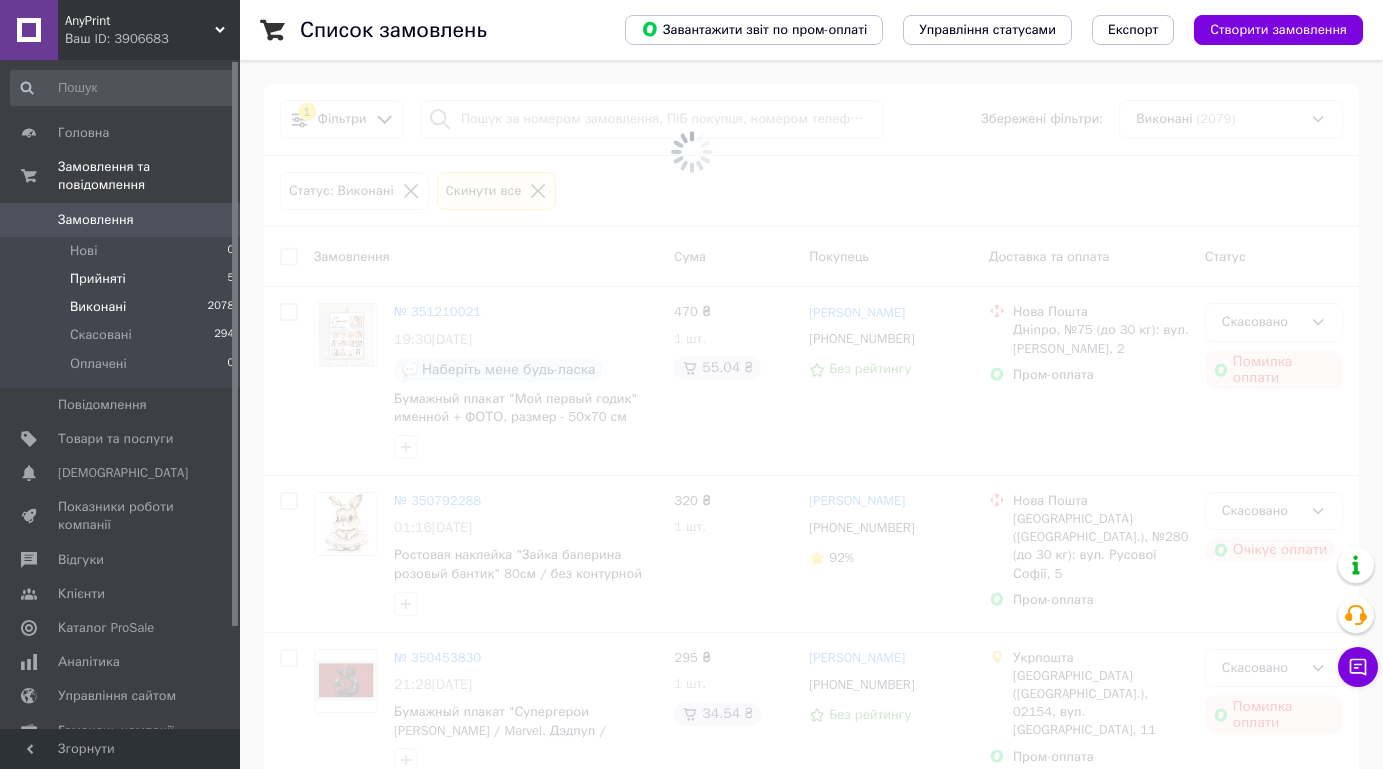 click on "Прийняті" at bounding box center [98, 279] 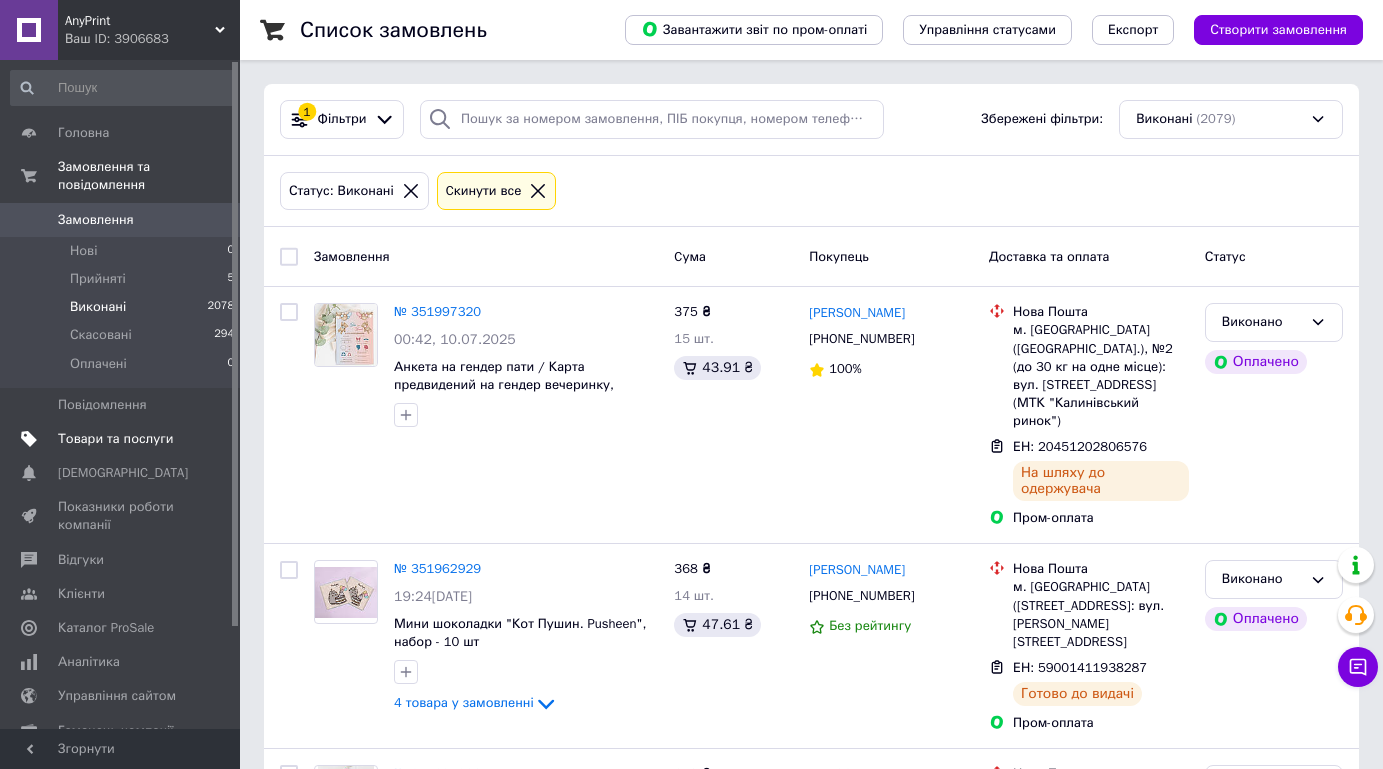 click on "Товари та послуги" at bounding box center [123, 439] 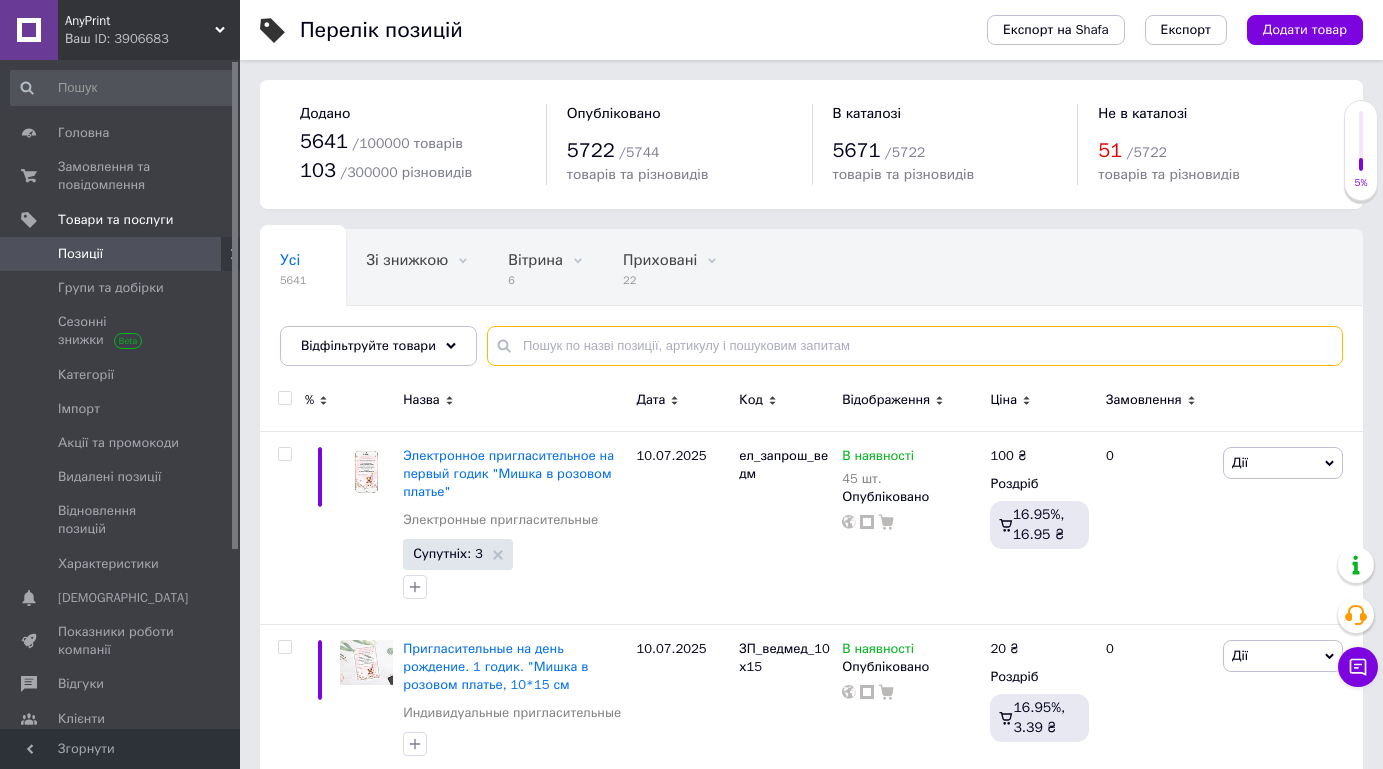 click at bounding box center (915, 346) 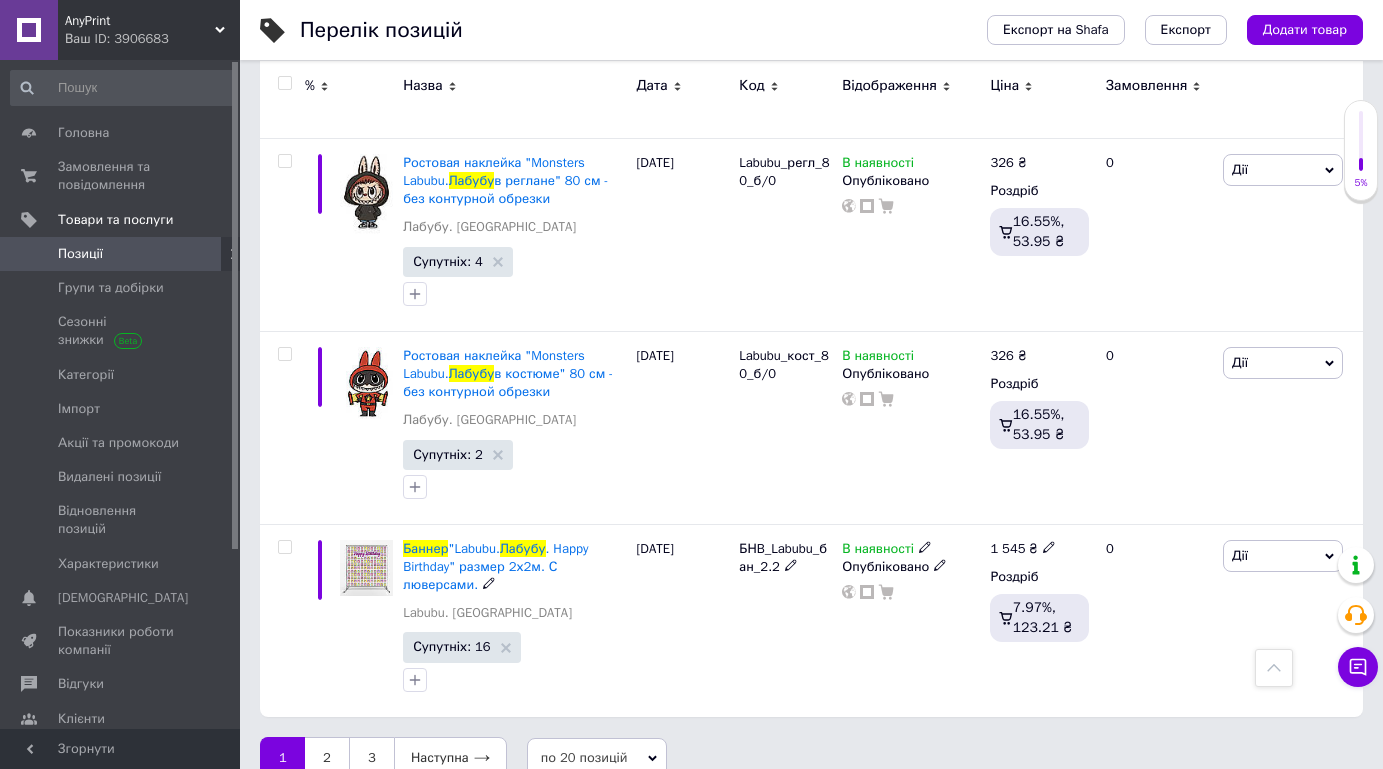 scroll, scrollTop: 3529, scrollLeft: 0, axis: vertical 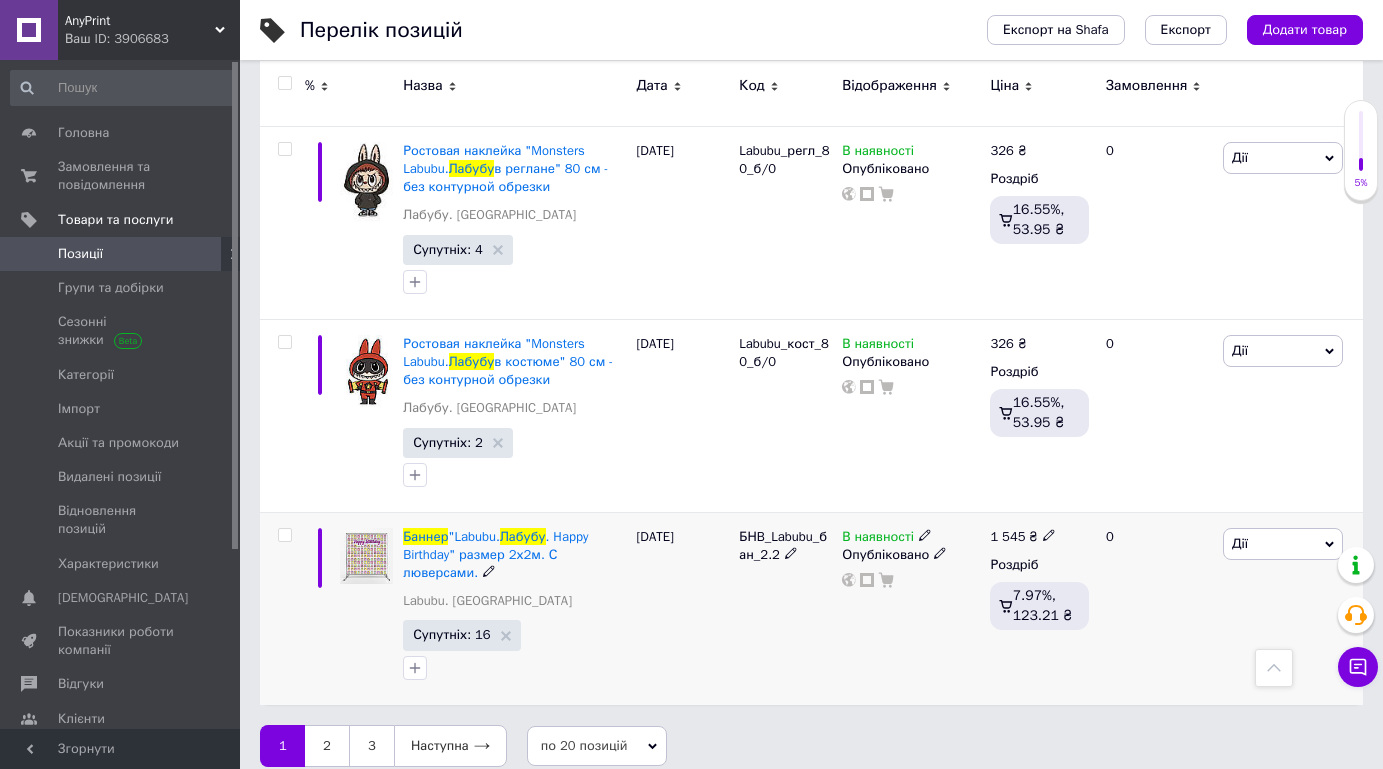 type on "Лабубу баннер" 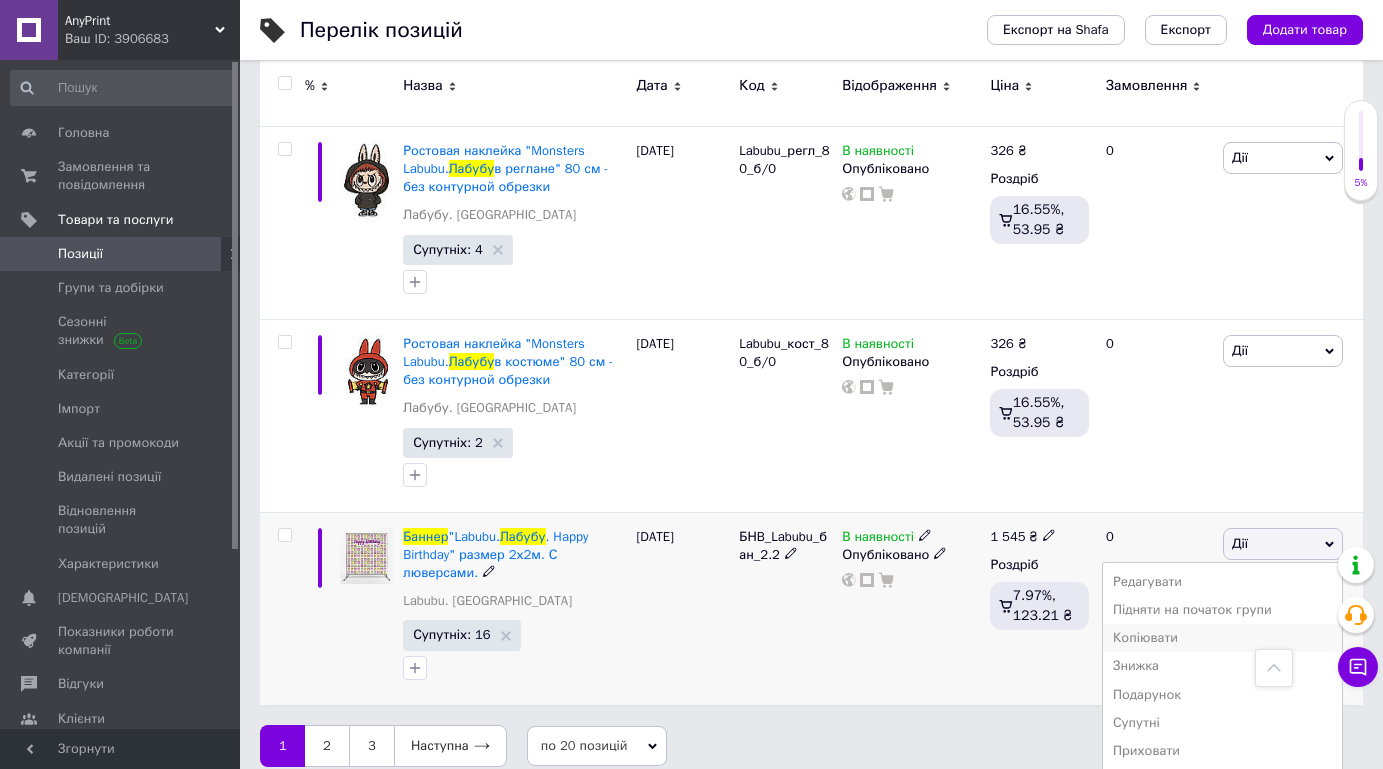 click on "Копіювати" at bounding box center (1222, 638) 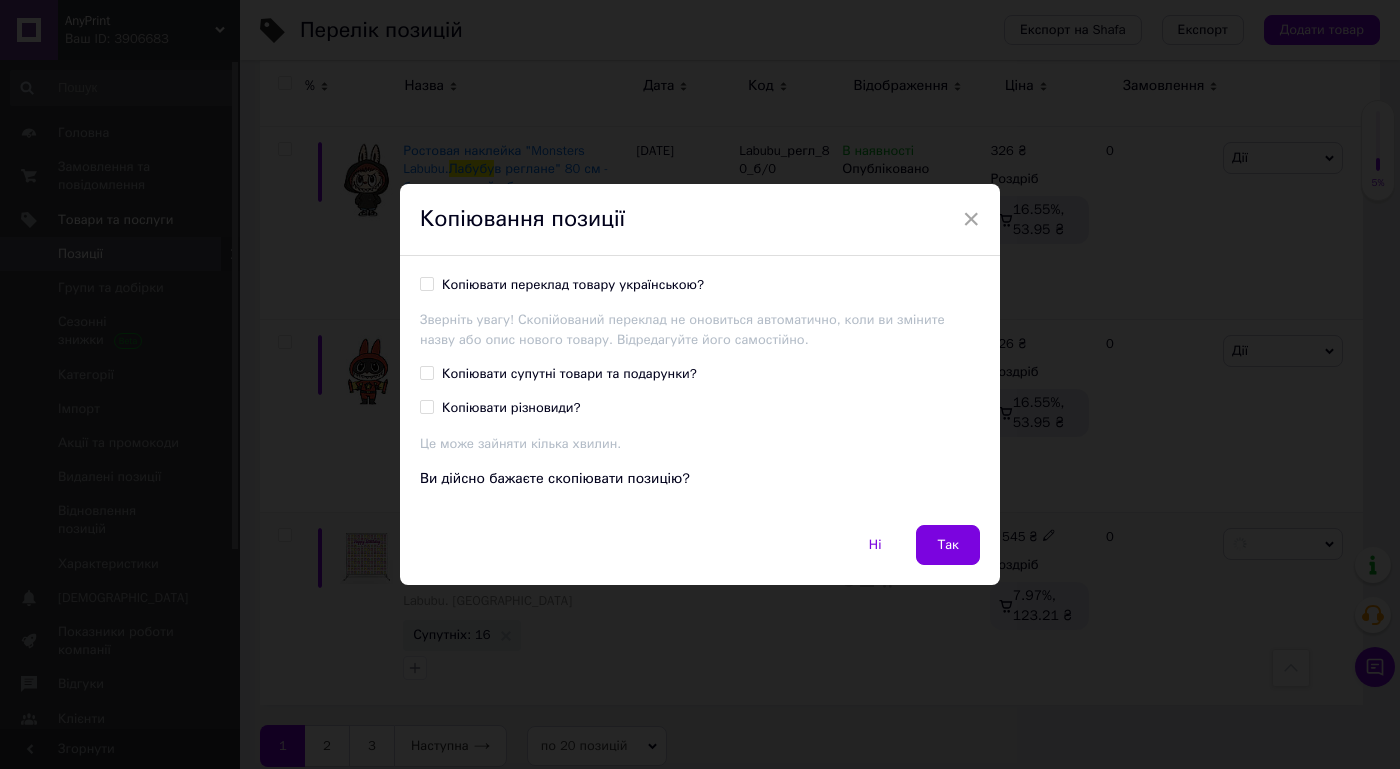 click on "Копіювати переклад товару українською?" at bounding box center (573, 285) 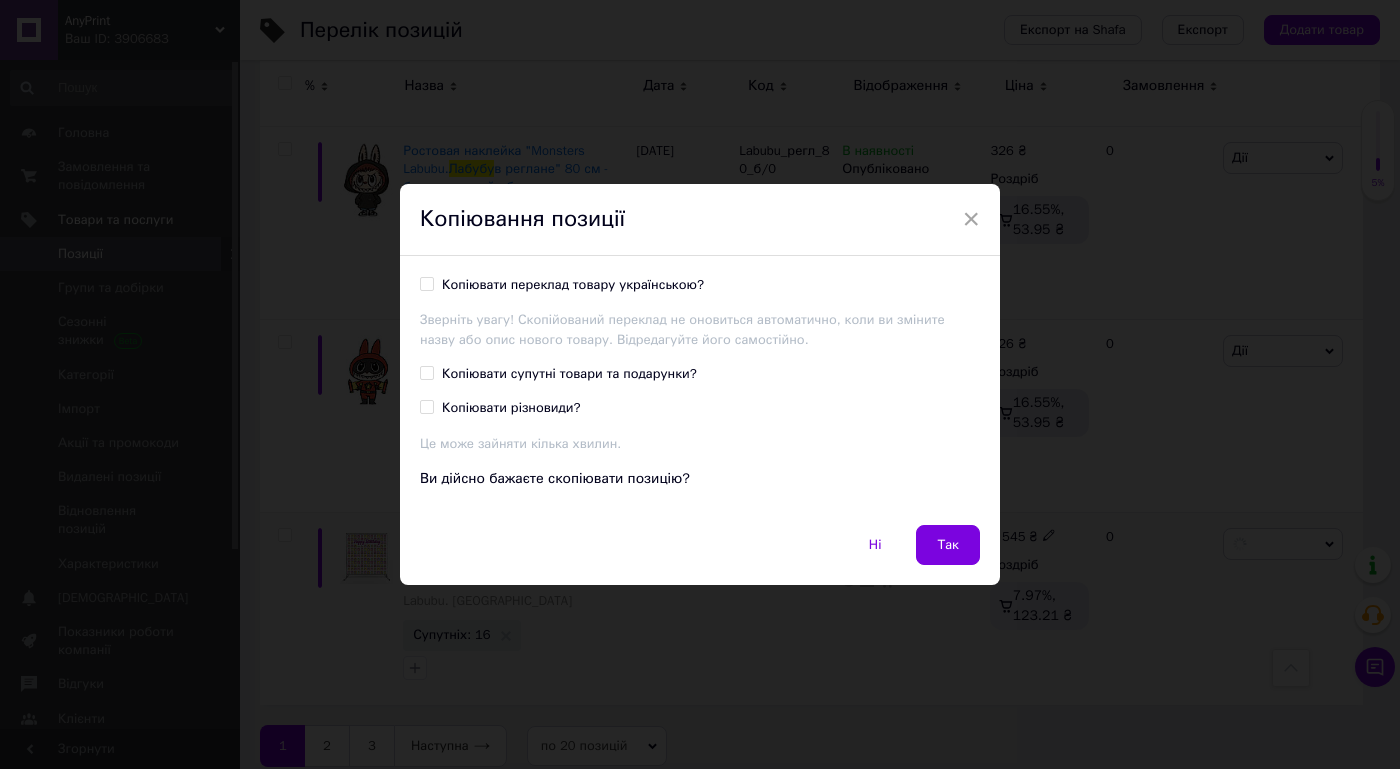 click on "Копіювати переклад товару українською?" at bounding box center [426, 283] 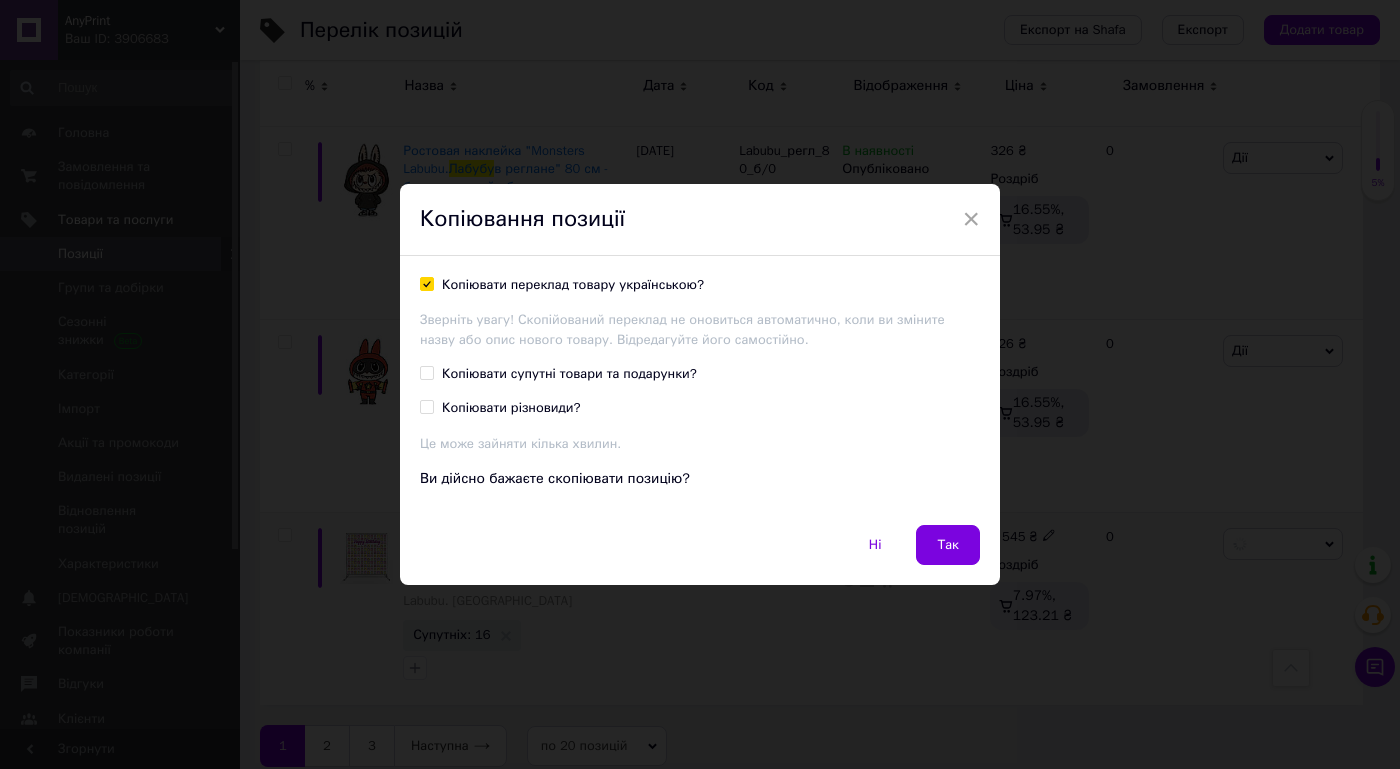 checkbox on "true" 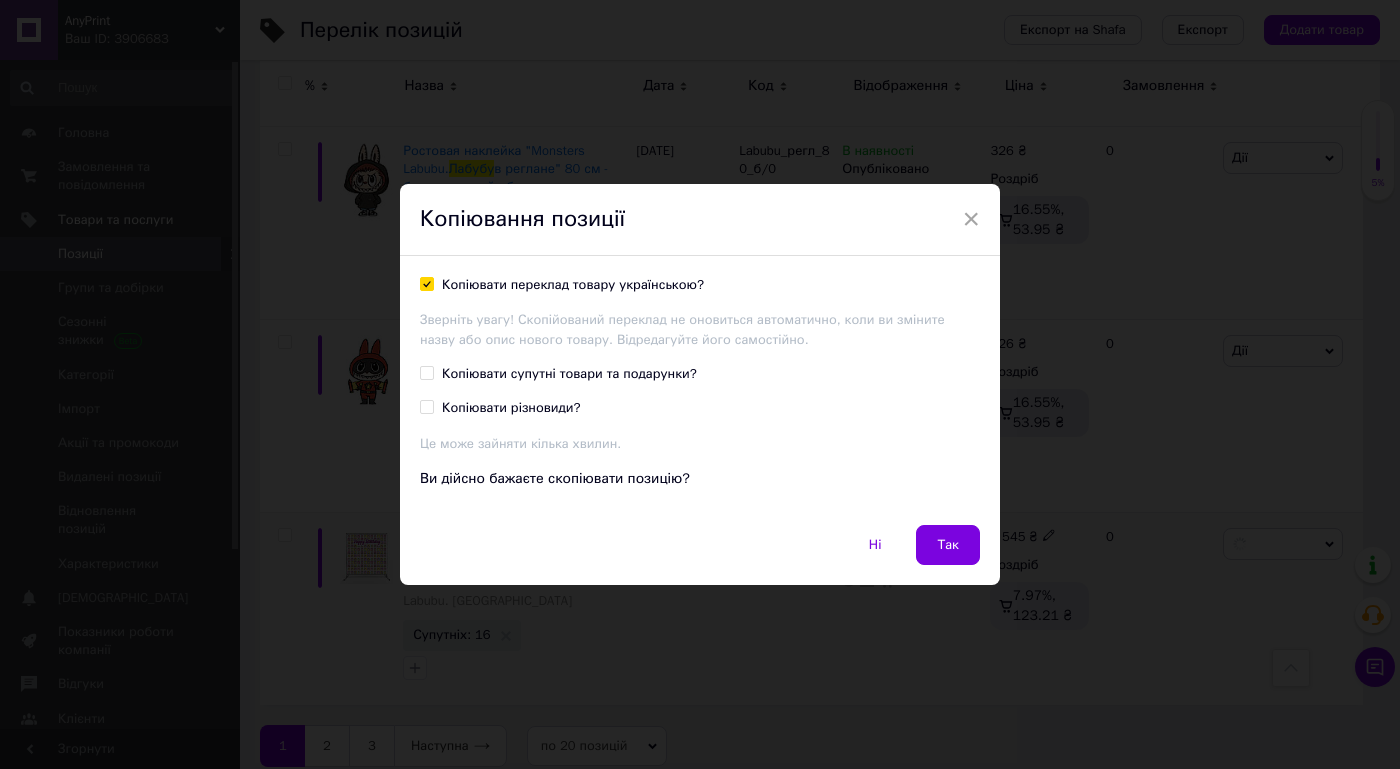 click on "Копіювати переклад товару українською? Зверніть увагу! Скопійований переклад не оновиться автоматично,
коли ви зміните назву або опис нового товару.
Відредагуйте його самостійно. Копіювати супутні товари та подарунки? Копіювати різновиди? Це може зайняти кілька хвилин. Ви дійсно бажаєте скопіювати позицію?" at bounding box center (700, 390) 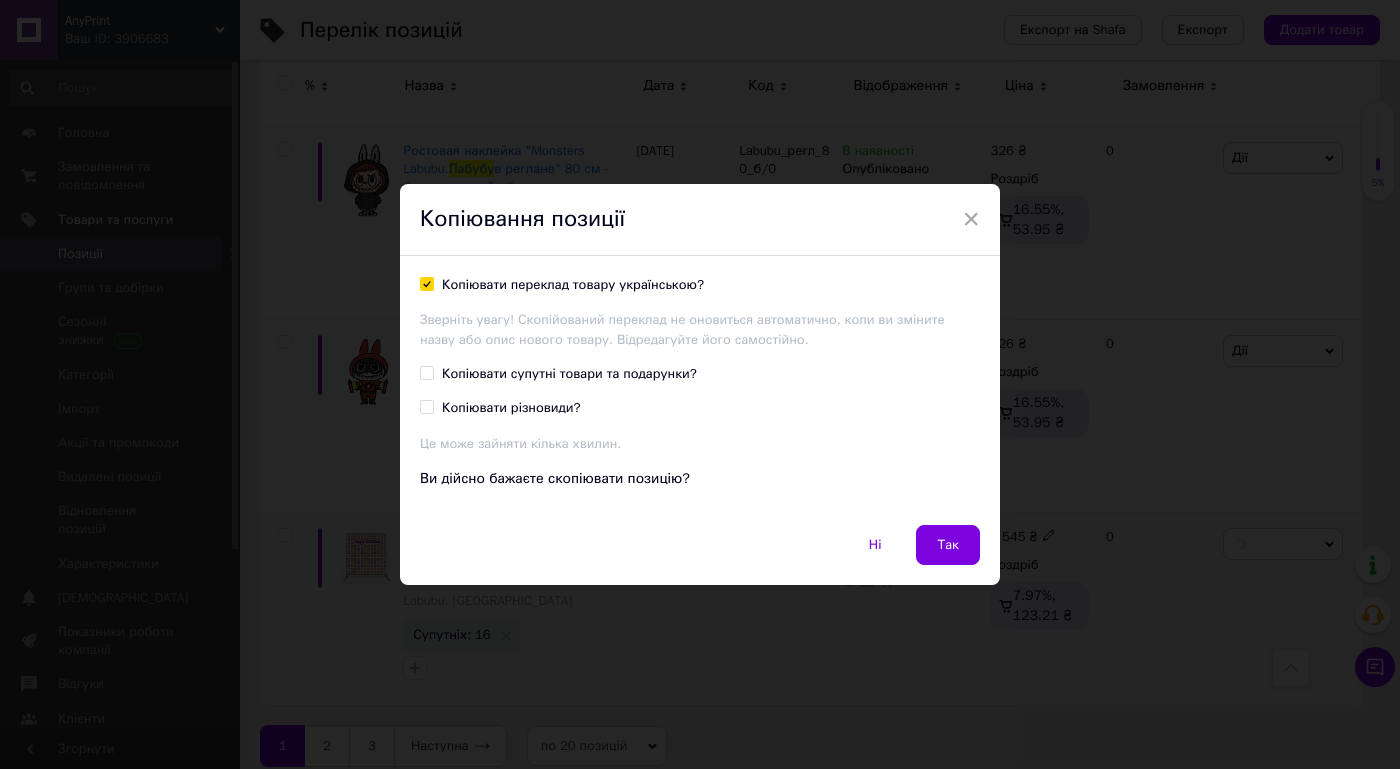 click on "Копіювати супутні товари та подарунки?" at bounding box center [569, 374] 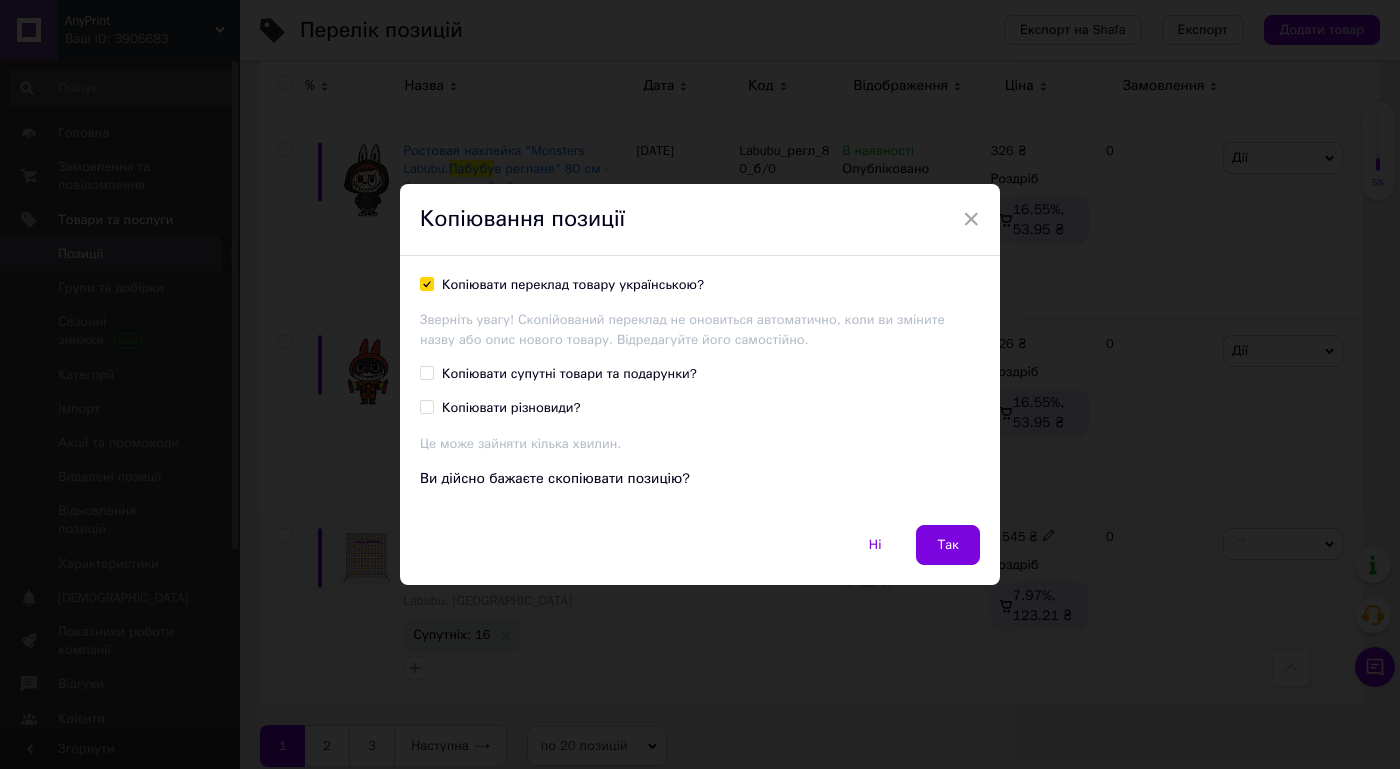 click on "Копіювати супутні товари та подарунки?" at bounding box center [426, 372] 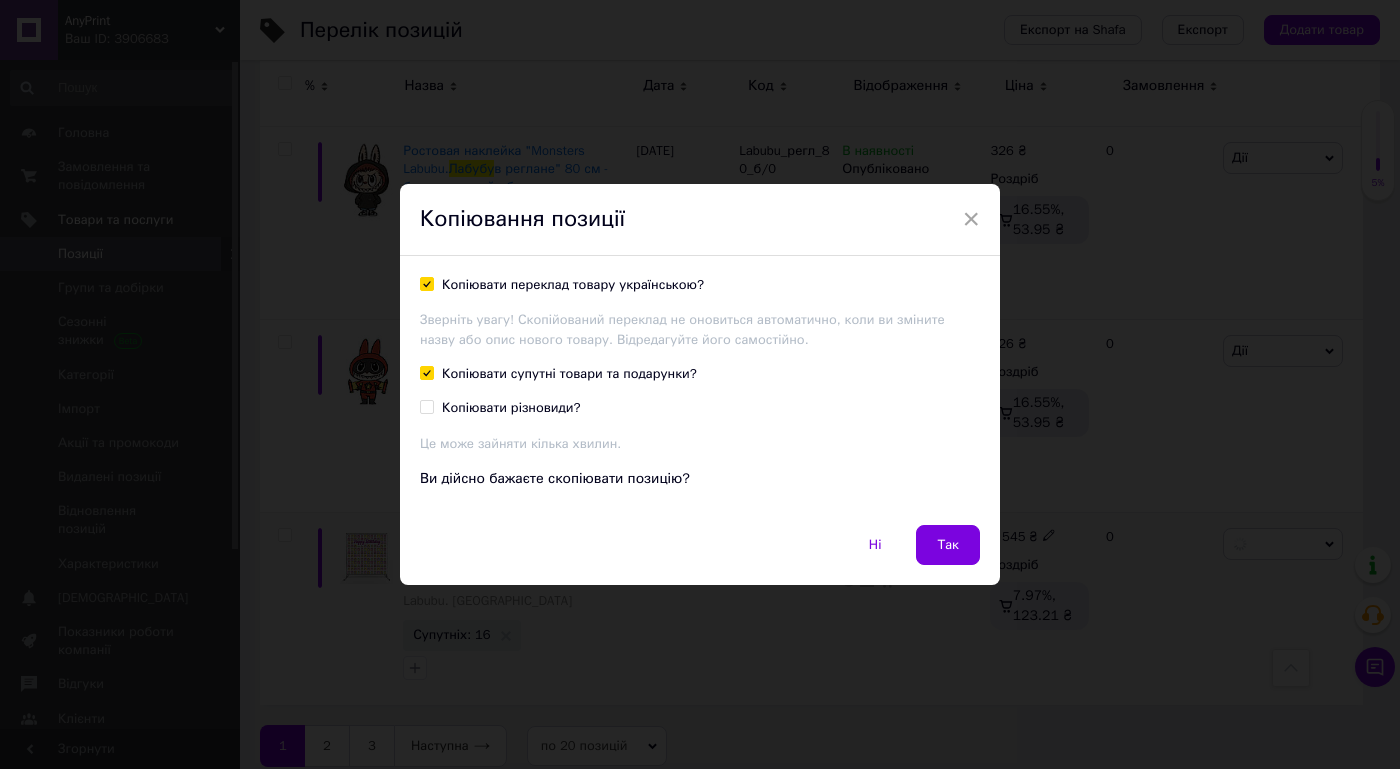 checkbox on "true" 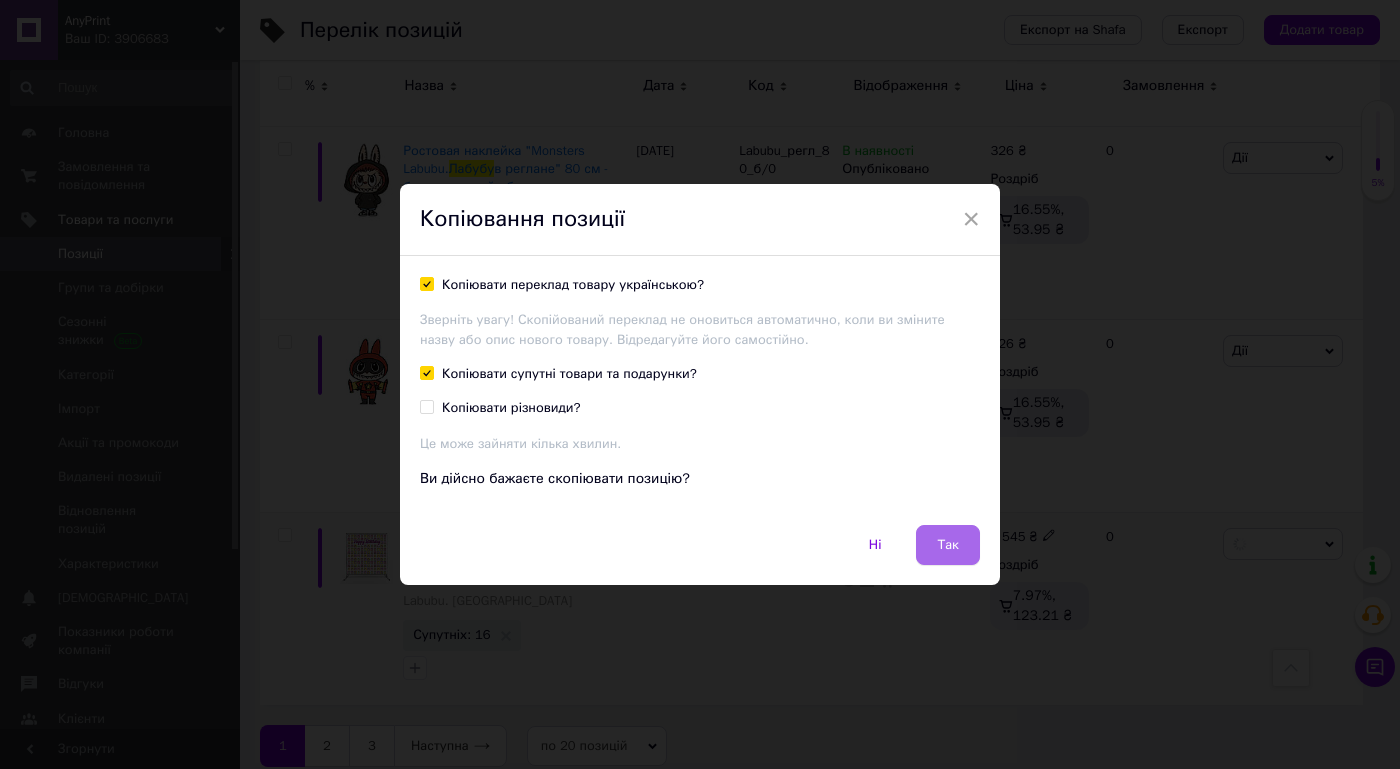 click on "Так" at bounding box center (948, 545) 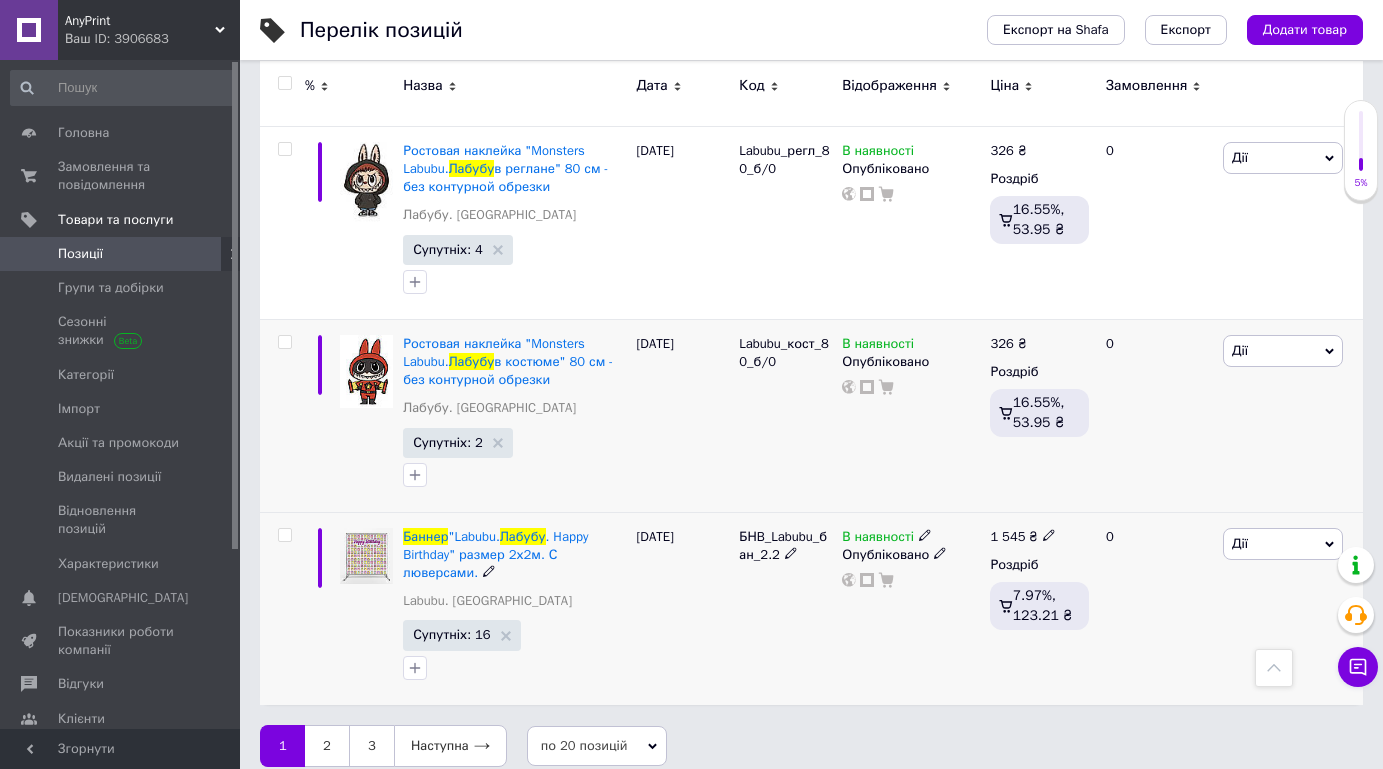 scroll, scrollTop: 3511, scrollLeft: 0, axis: vertical 